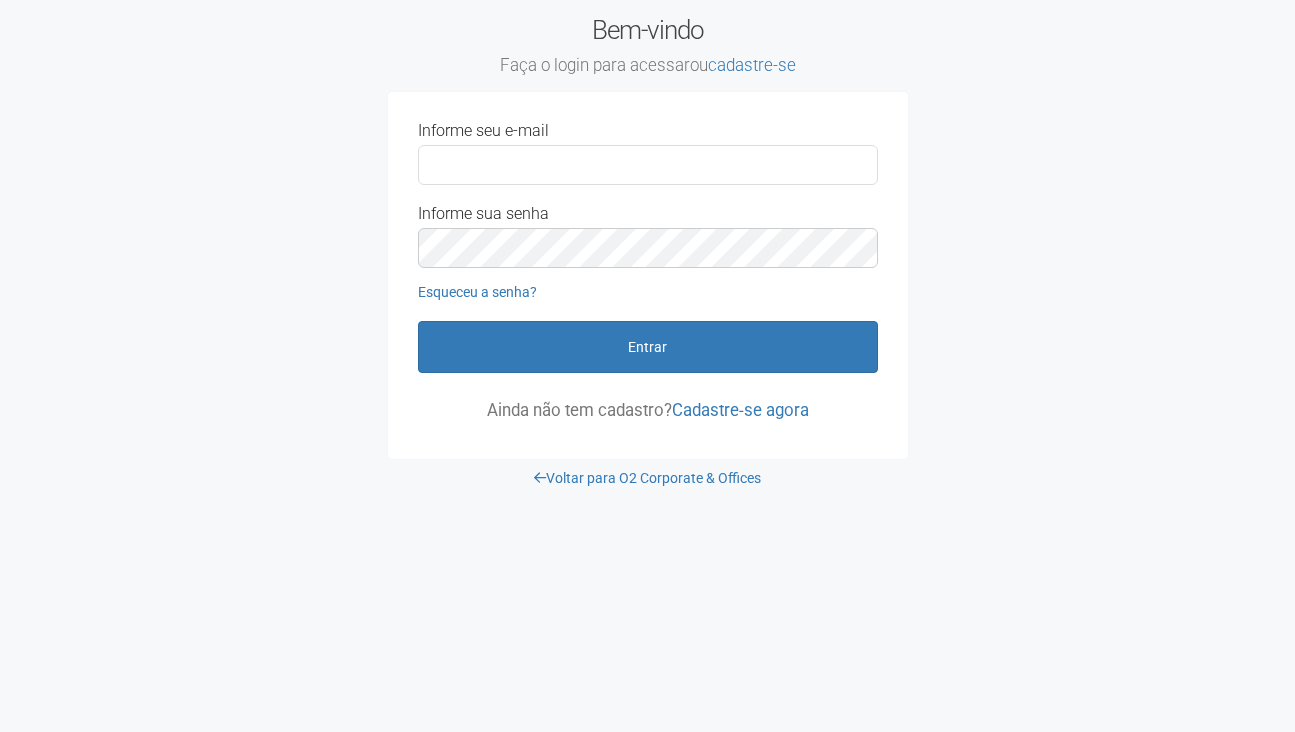 scroll, scrollTop: 0, scrollLeft: 0, axis: both 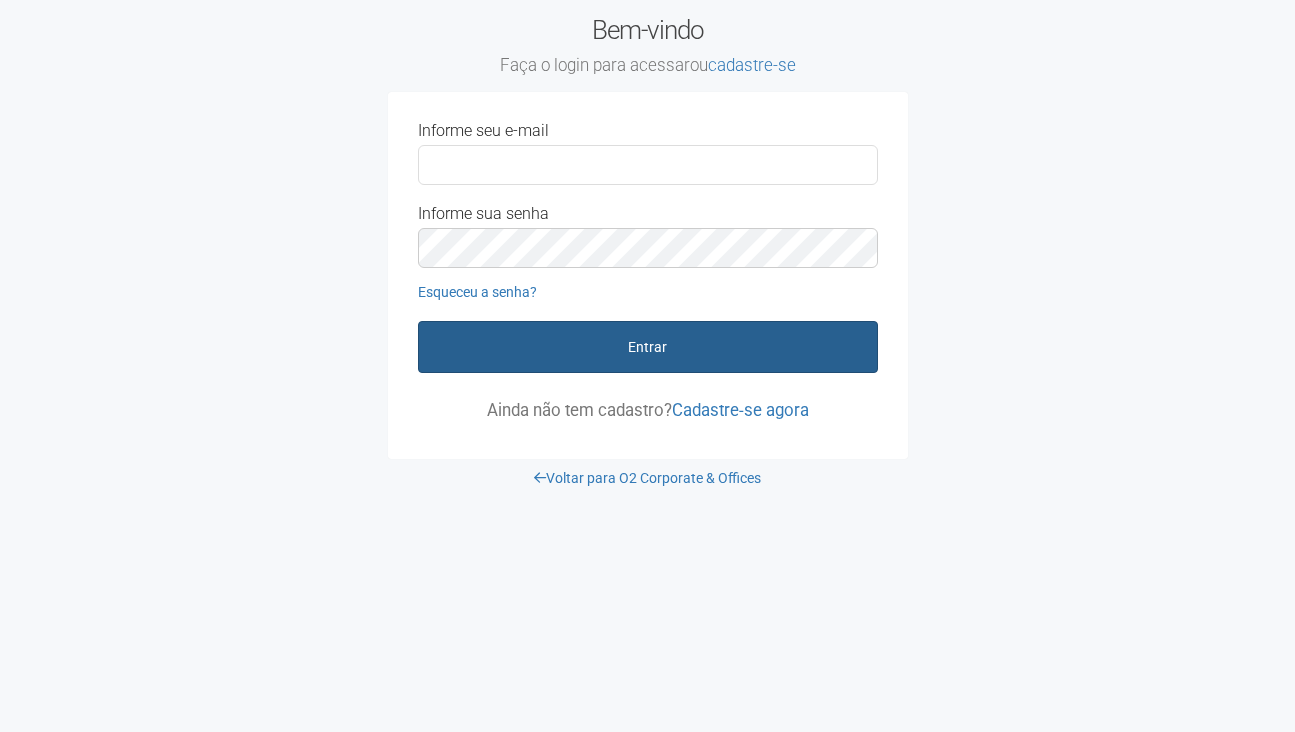 type on "**********" 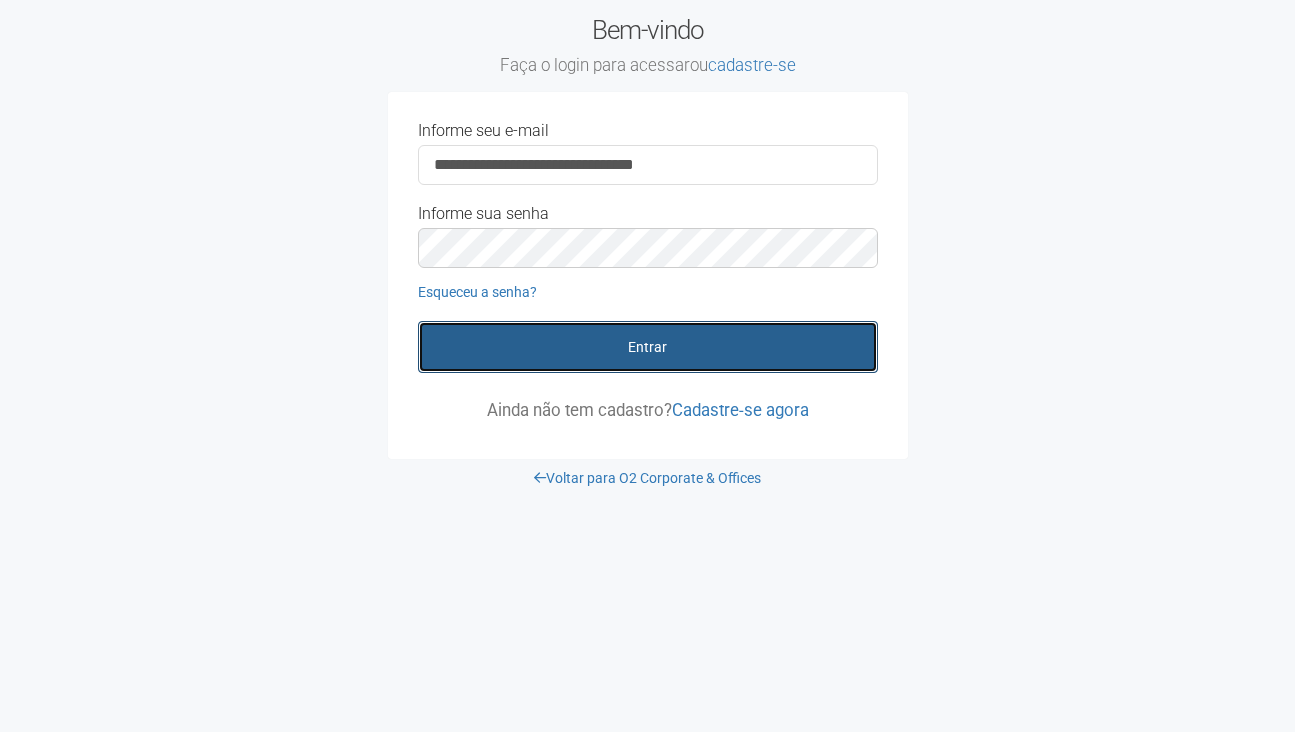 click on "Entrar" at bounding box center (648, 347) 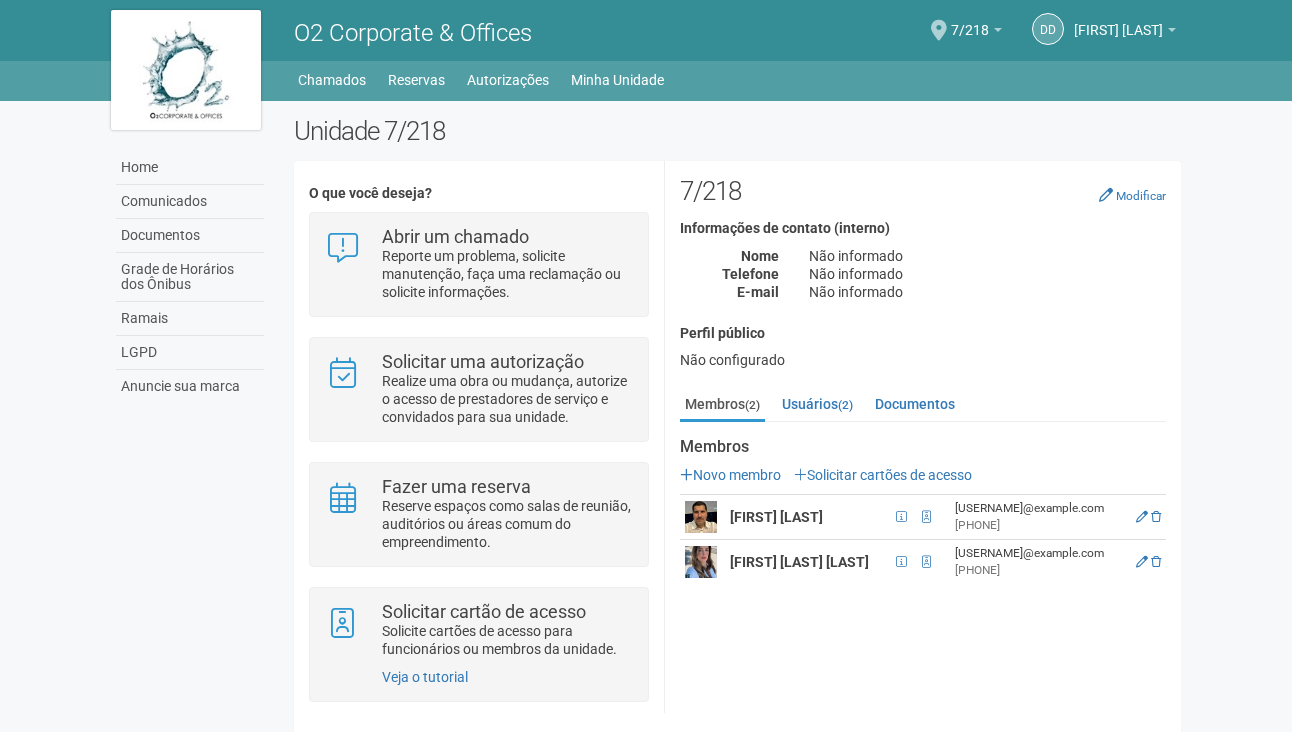 scroll, scrollTop: 17, scrollLeft: 0, axis: vertical 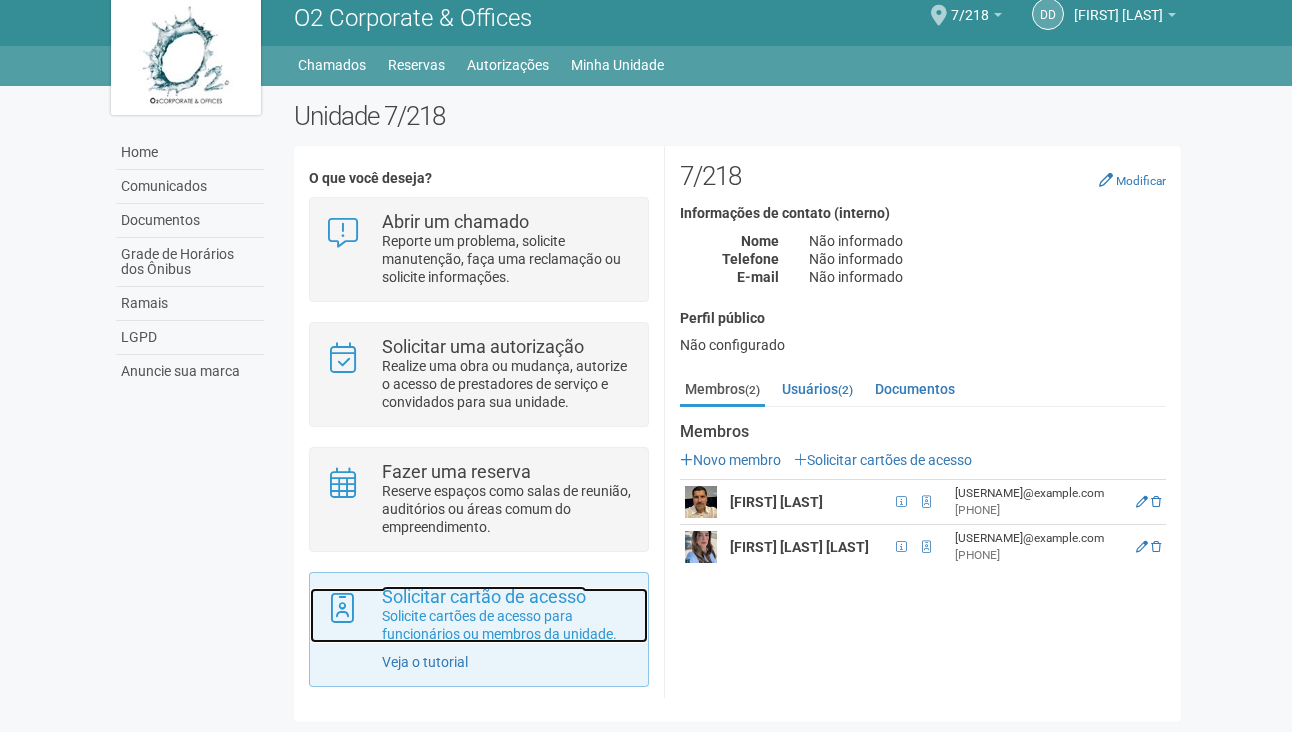 click on "Solicite cartões de acesso para funcionários ou membros da unidade." at bounding box center (507, 625) 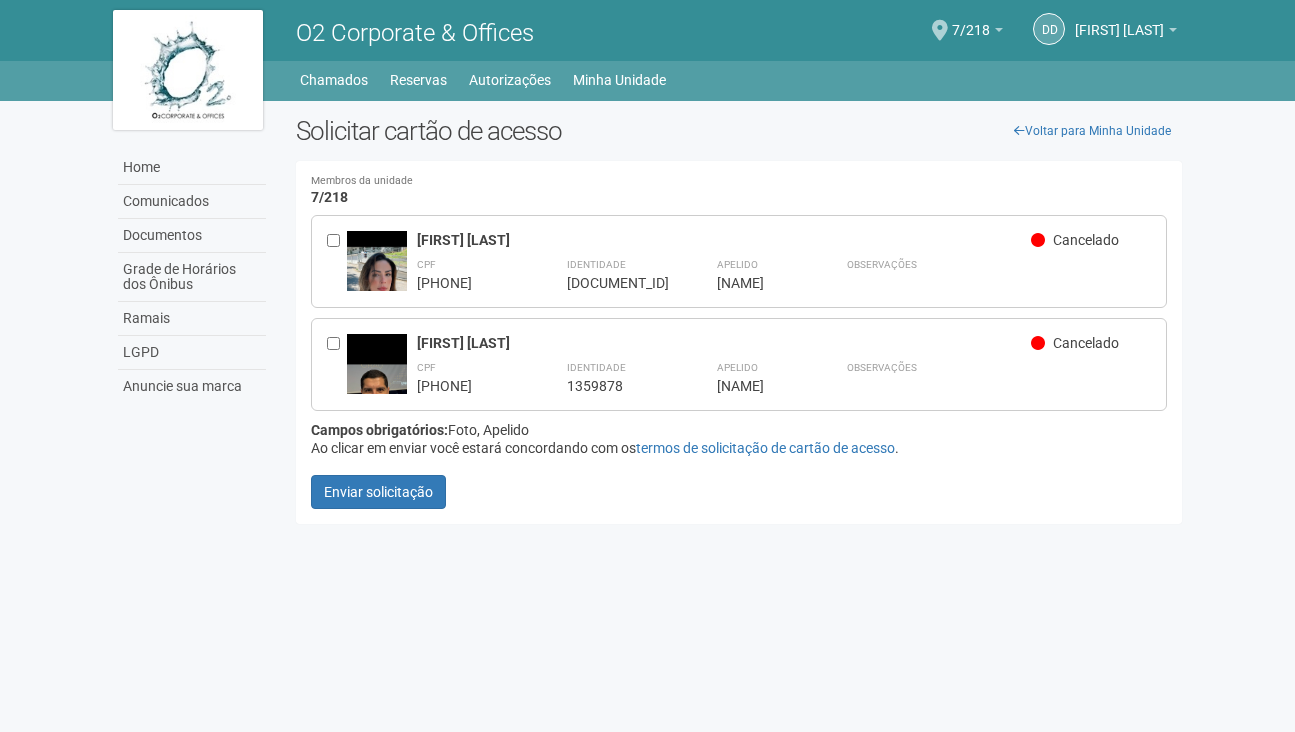 scroll, scrollTop: 0, scrollLeft: 0, axis: both 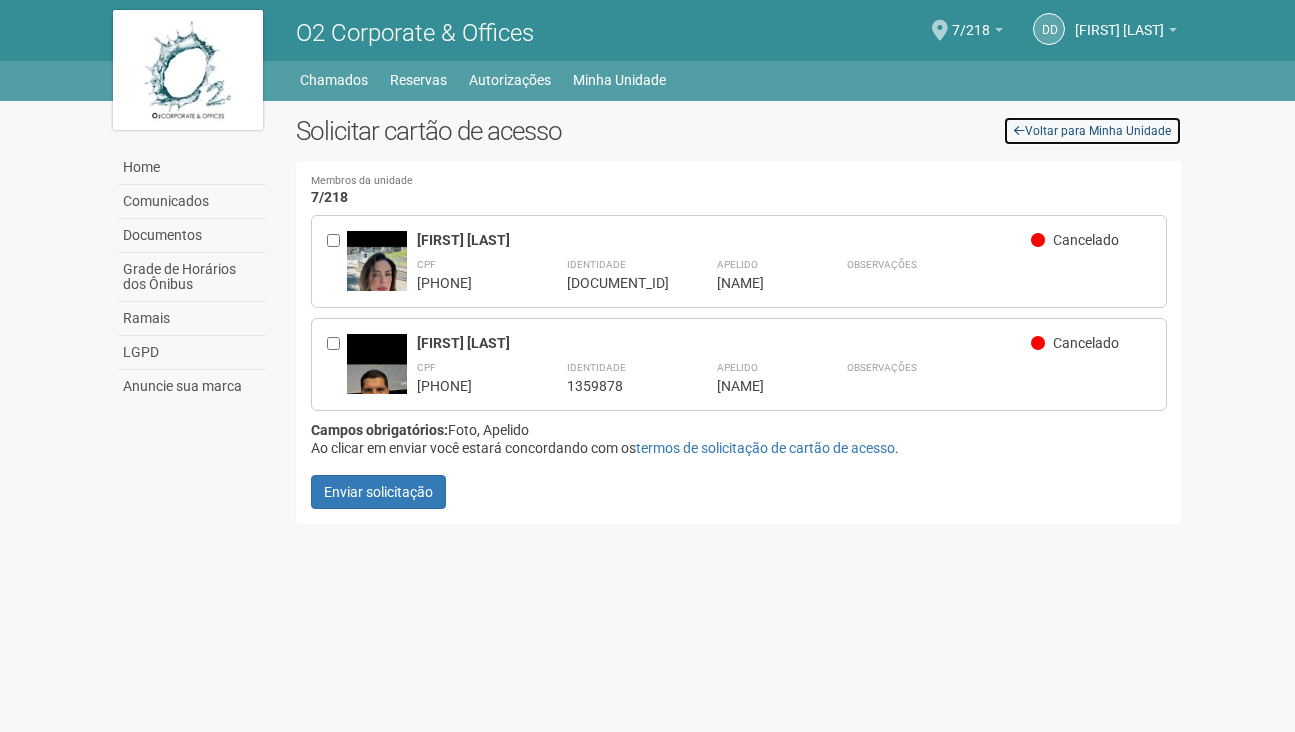 click on "Voltar para Minha Unidade" at bounding box center (1092, 131) 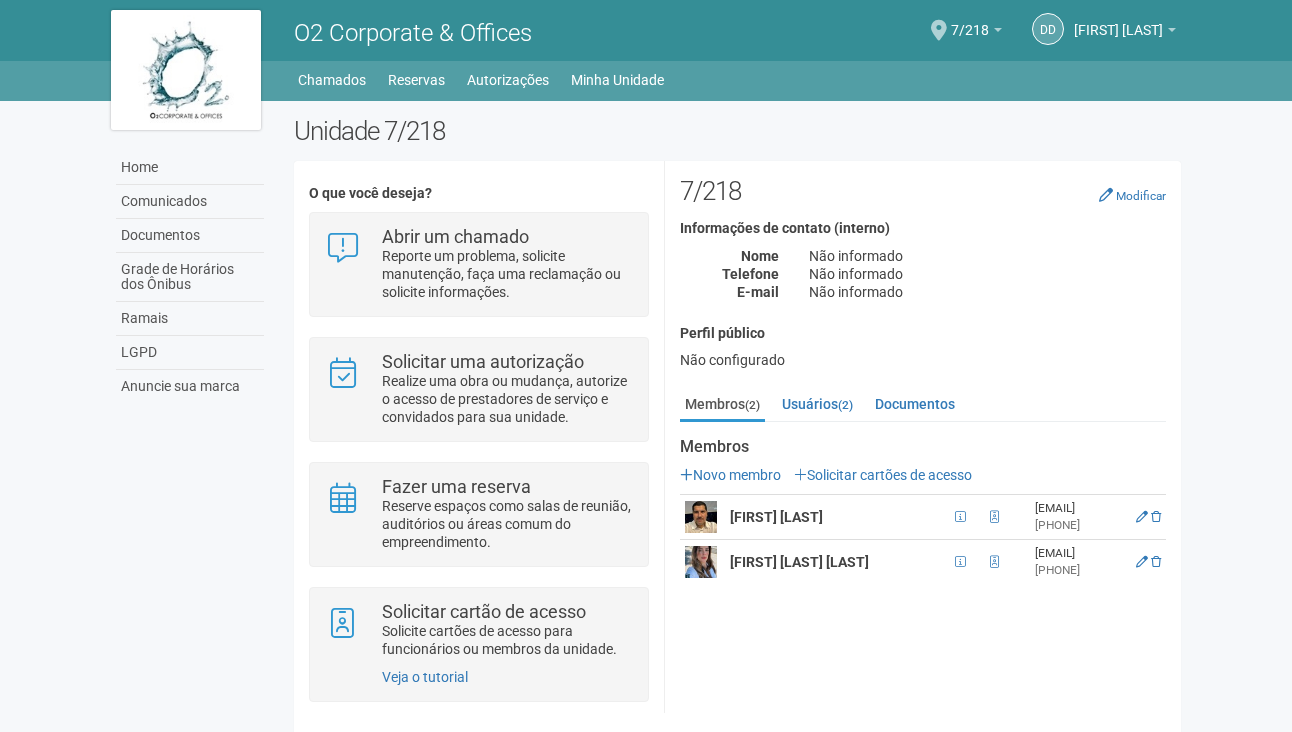 scroll, scrollTop: 0, scrollLeft: 0, axis: both 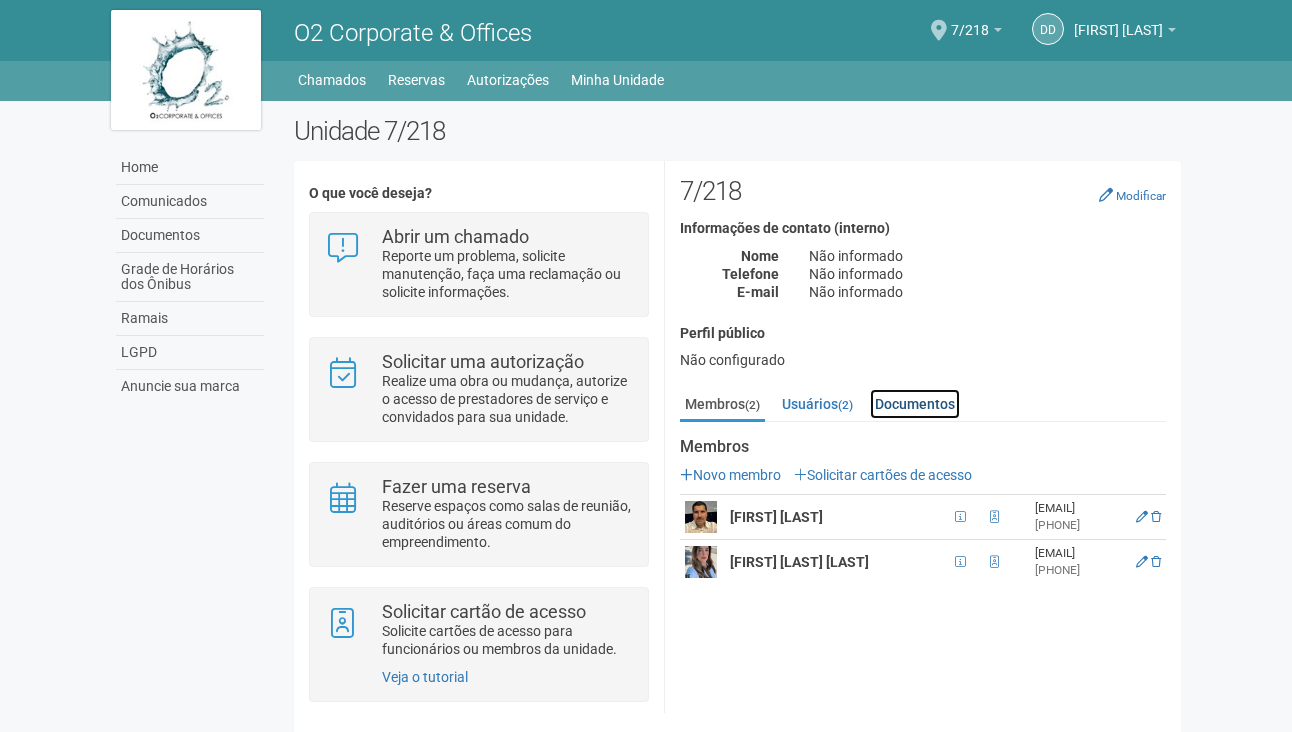 click on "Documentos" at bounding box center [915, 404] 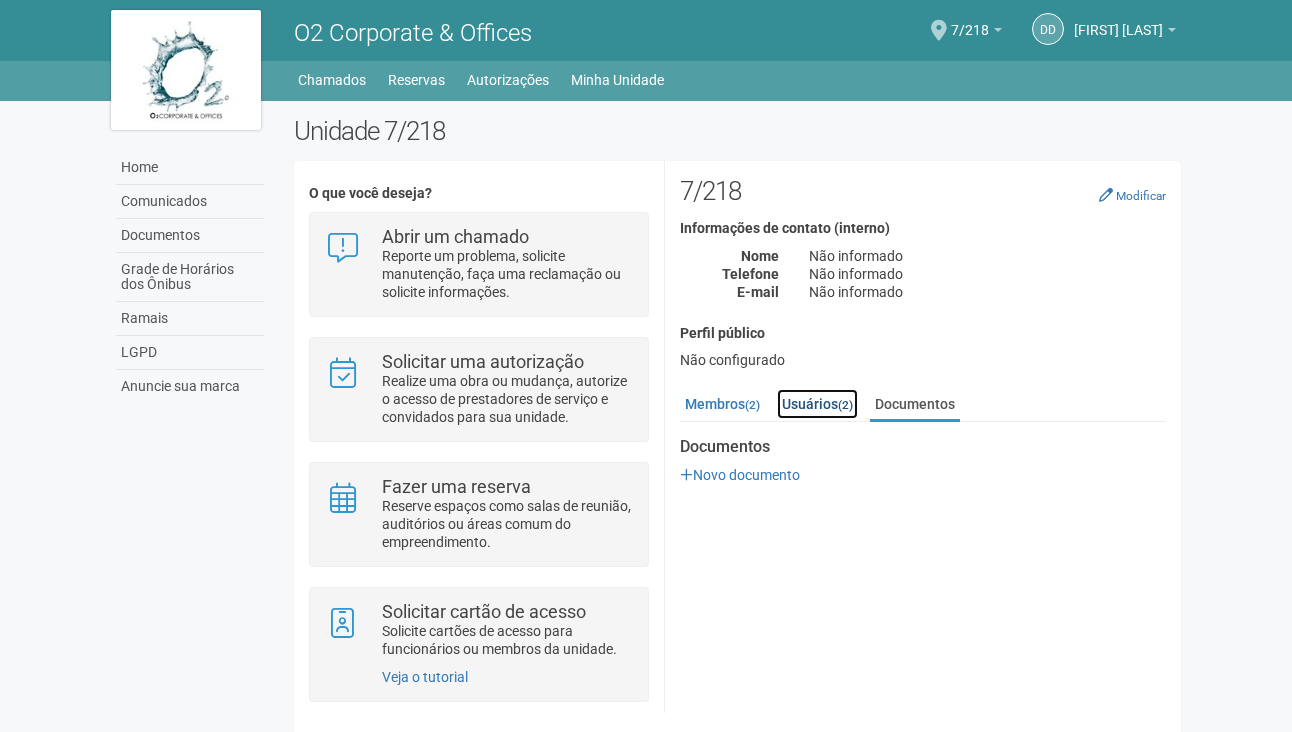 click on "Usuários
(2)" at bounding box center [817, 404] 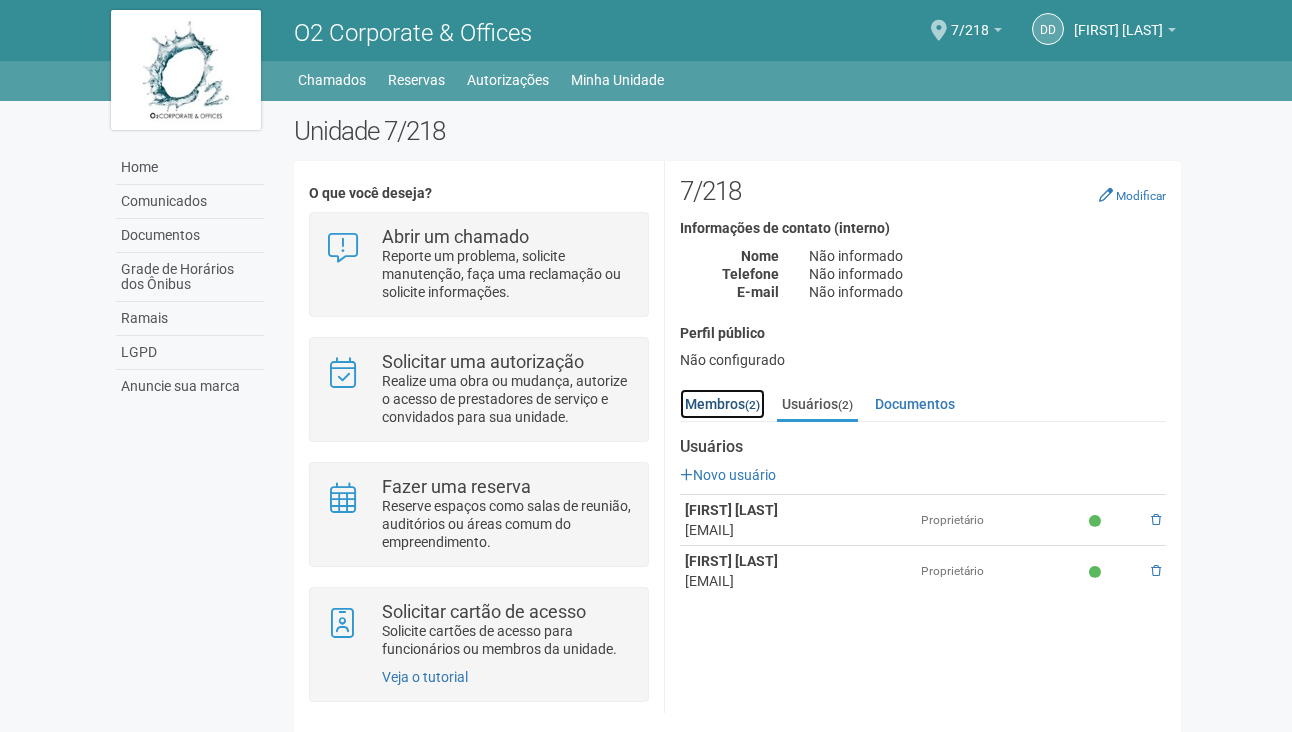 click on "Membros
(2)" at bounding box center [722, 404] 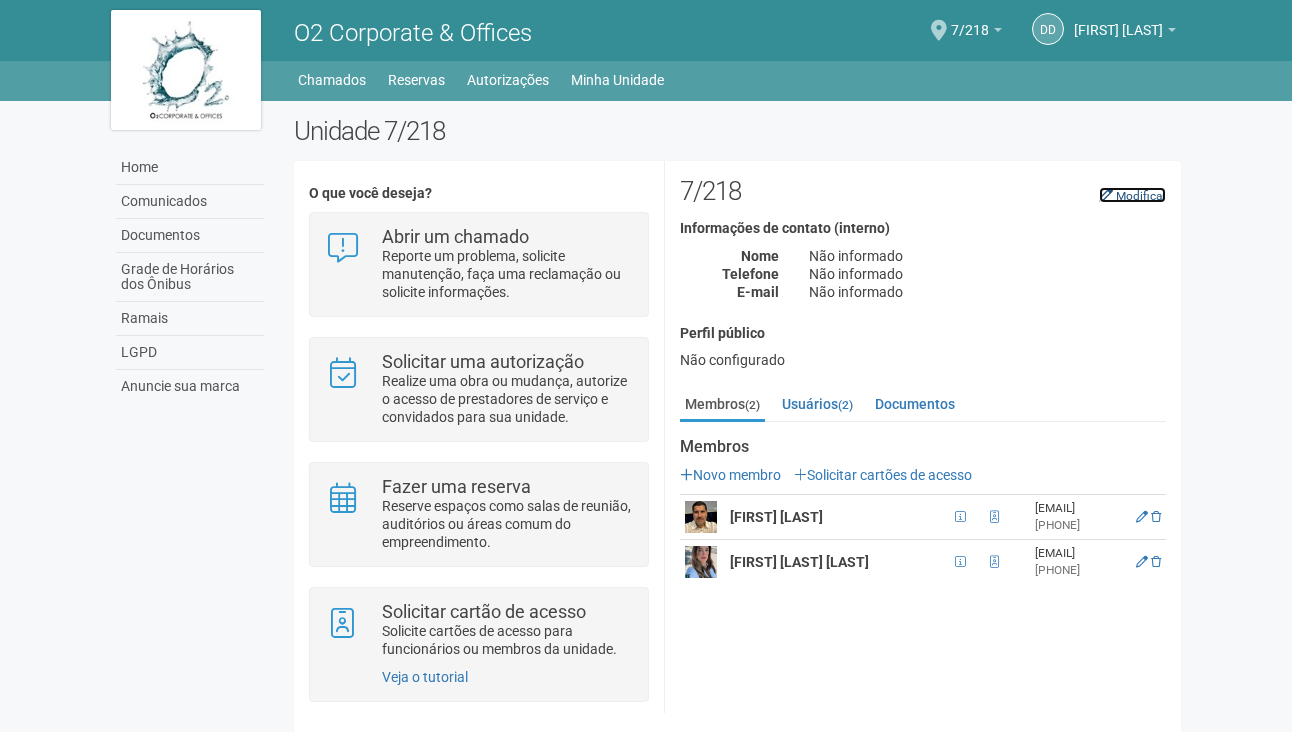click on "Modificar" at bounding box center [1141, 196] 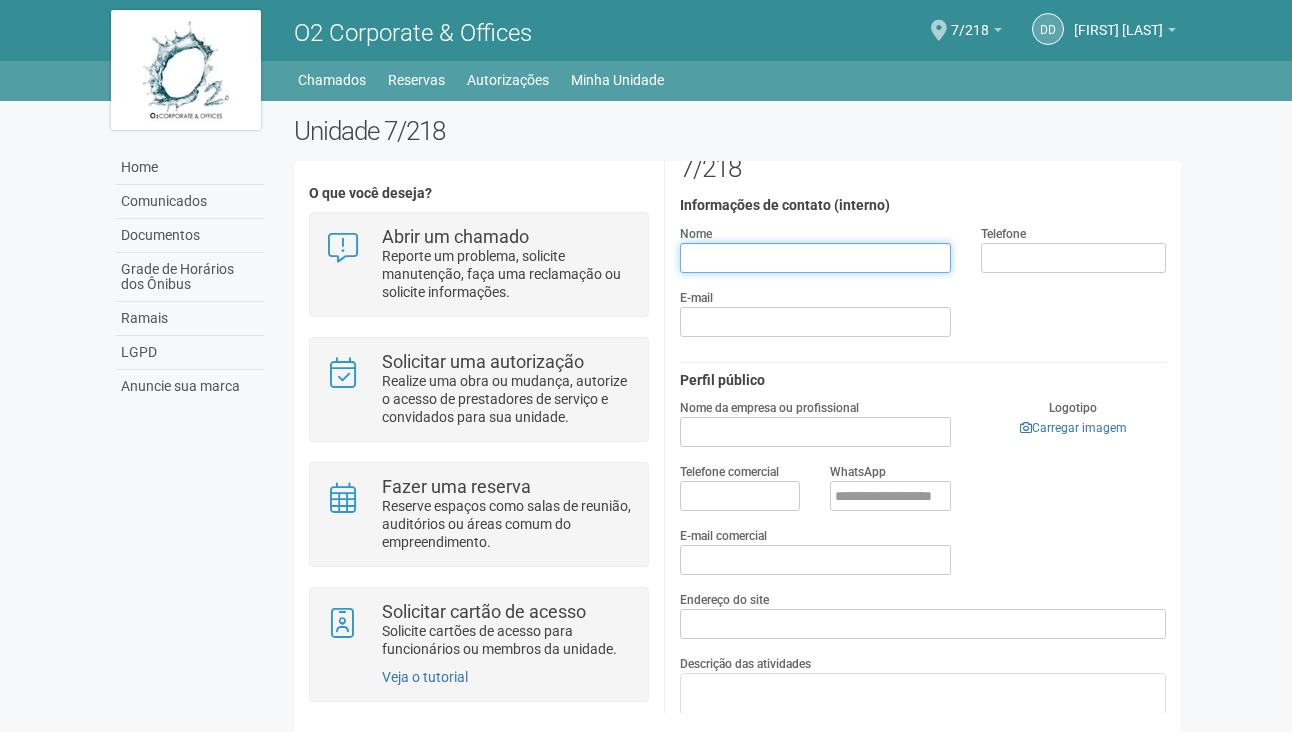 scroll, scrollTop: 0, scrollLeft: 0, axis: both 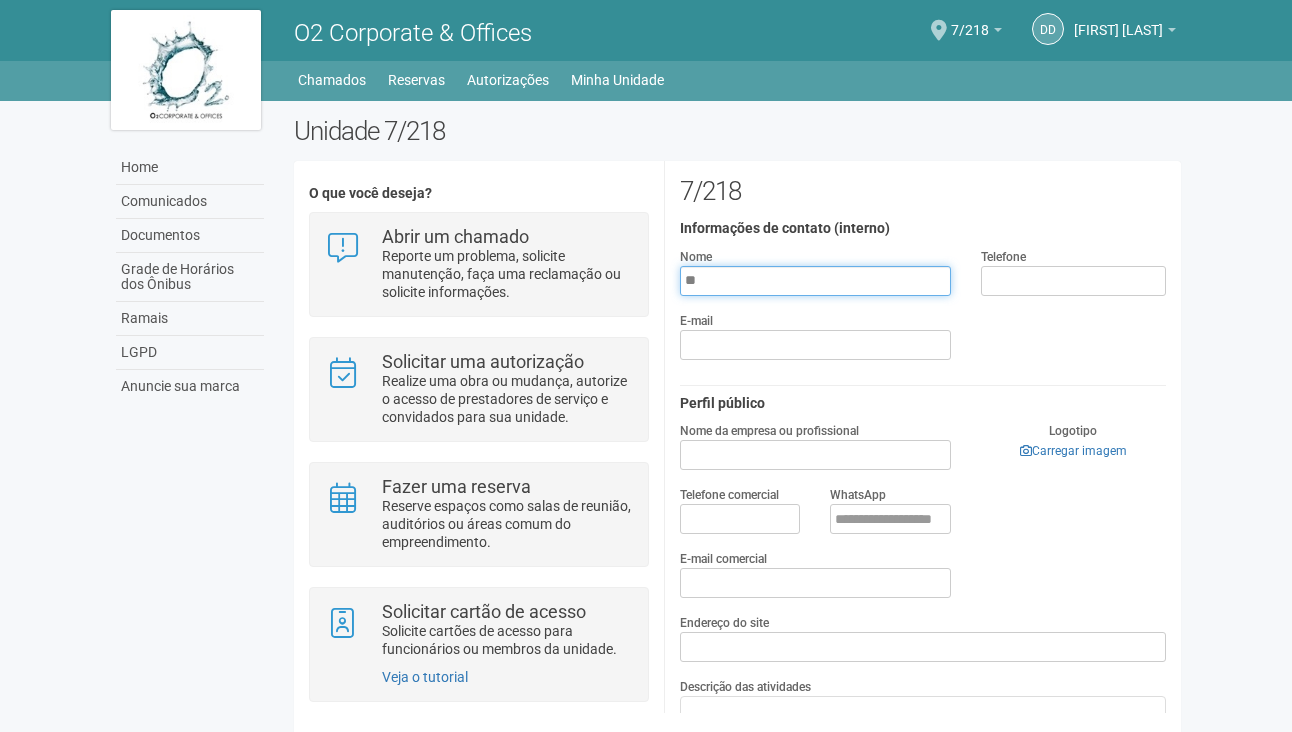 type on "*" 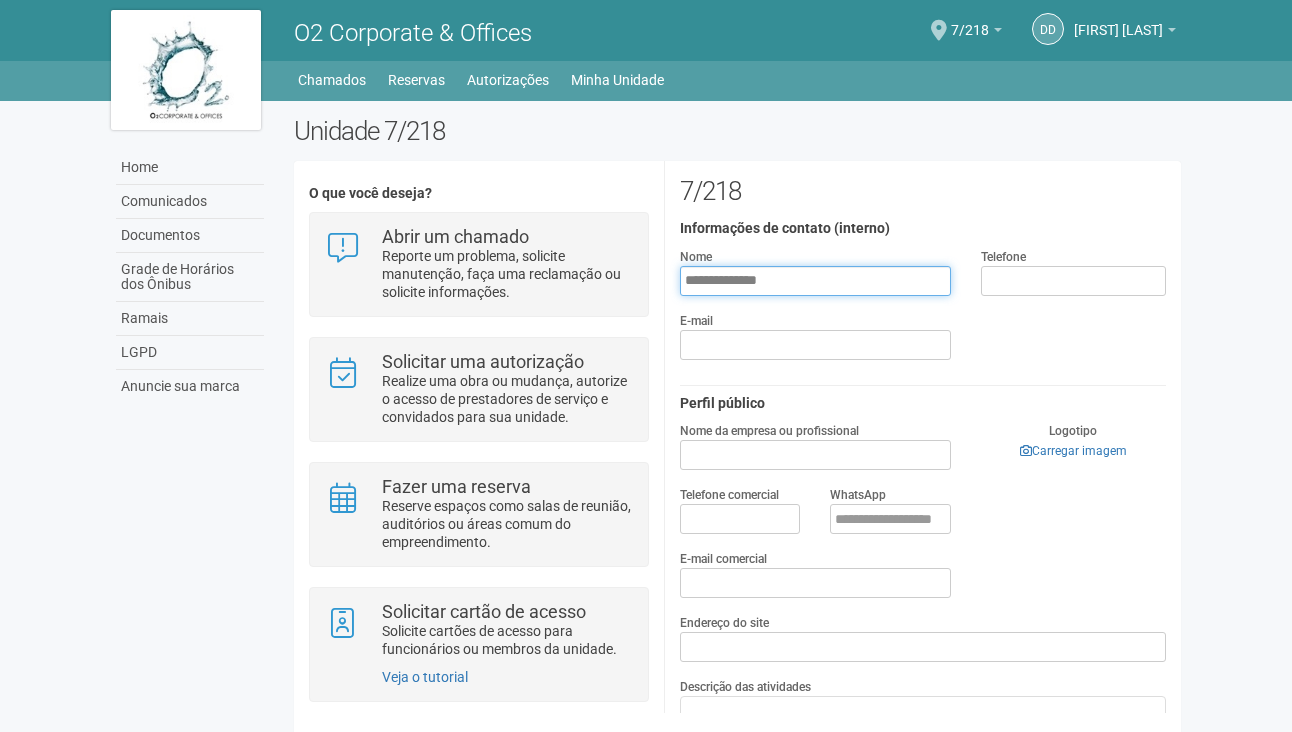 type on "**********" 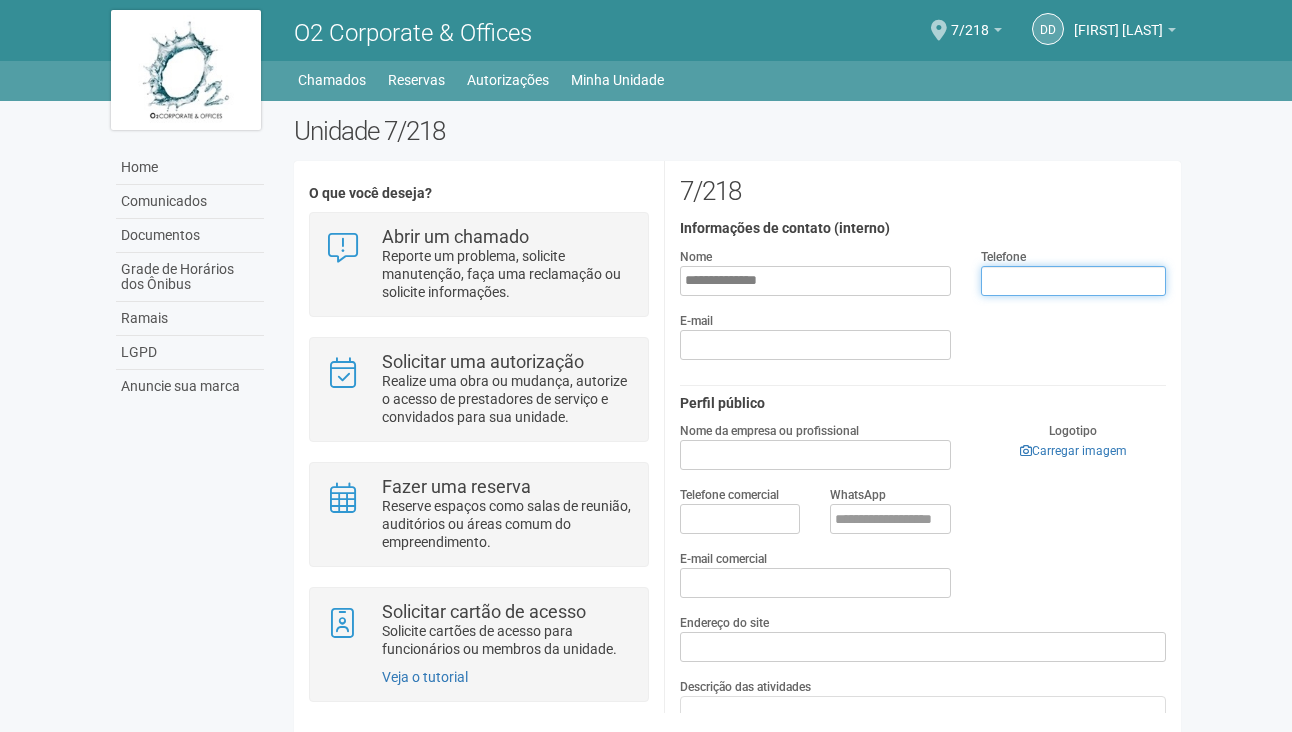 click at bounding box center (1073, 281) 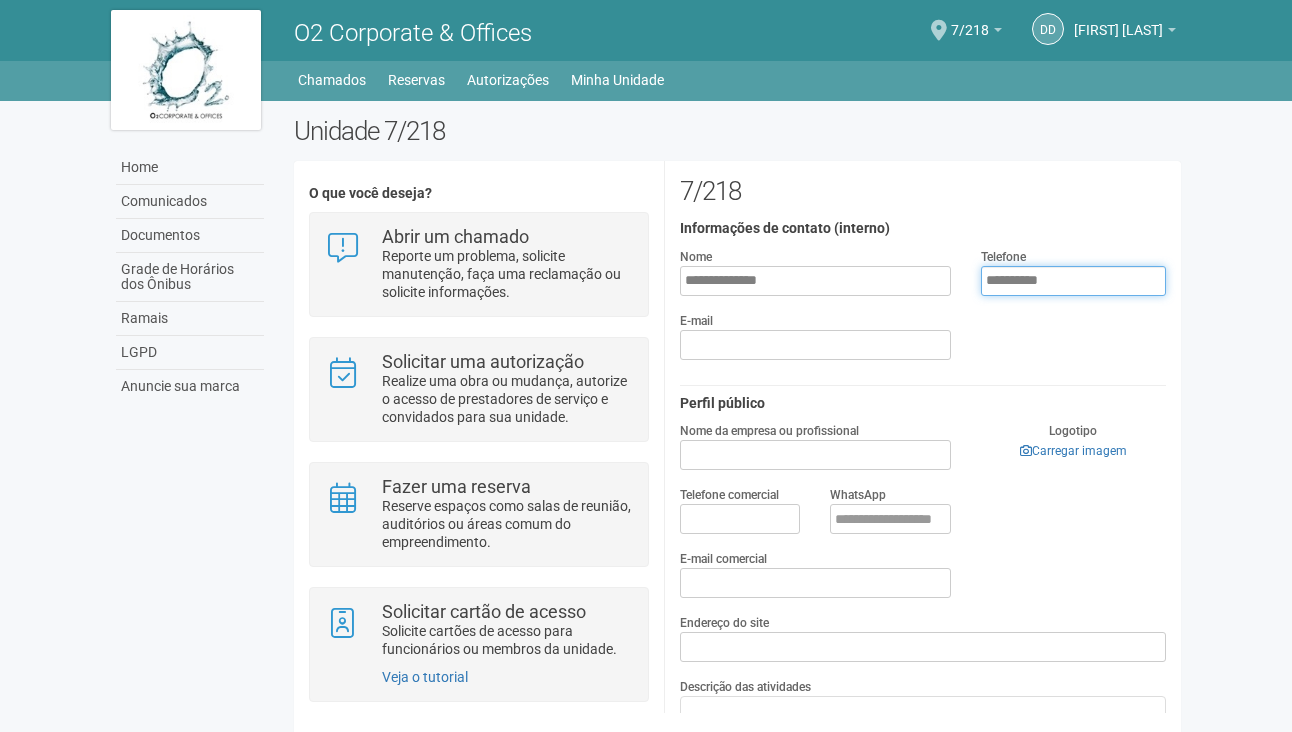 type on "**********" 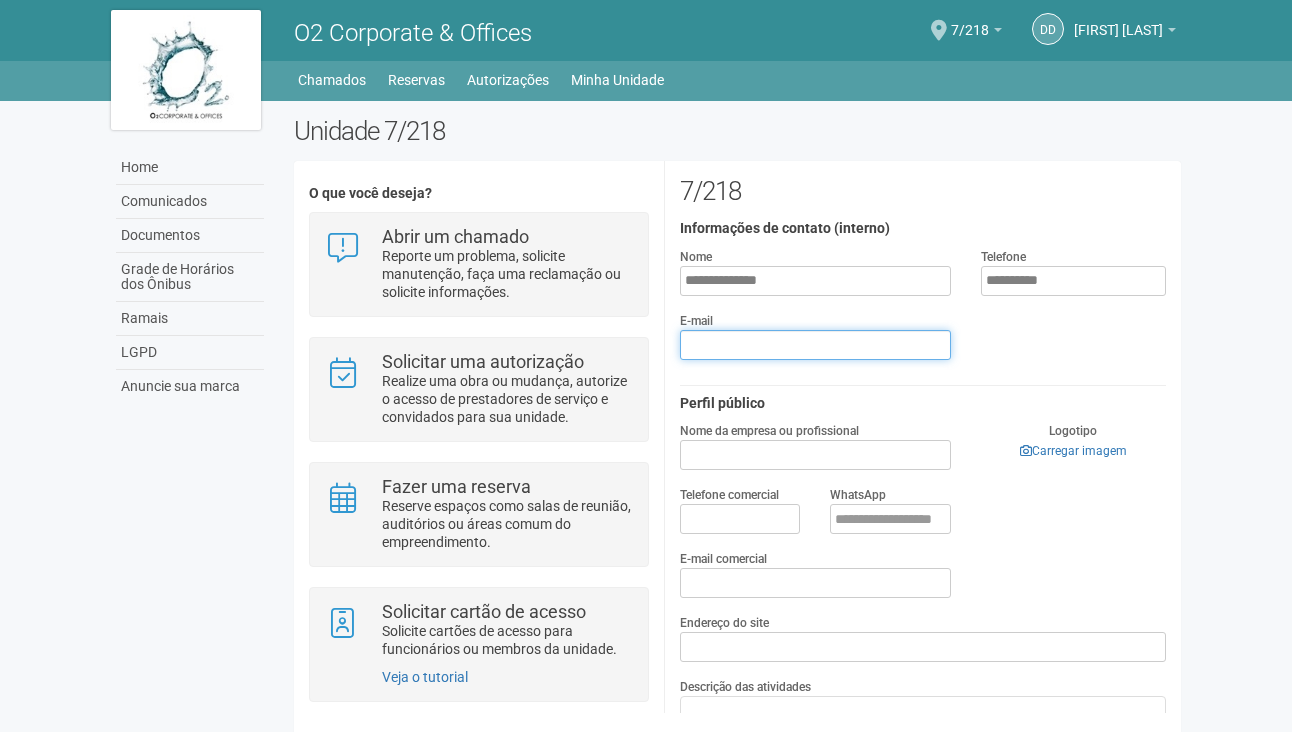click at bounding box center (815, 345) 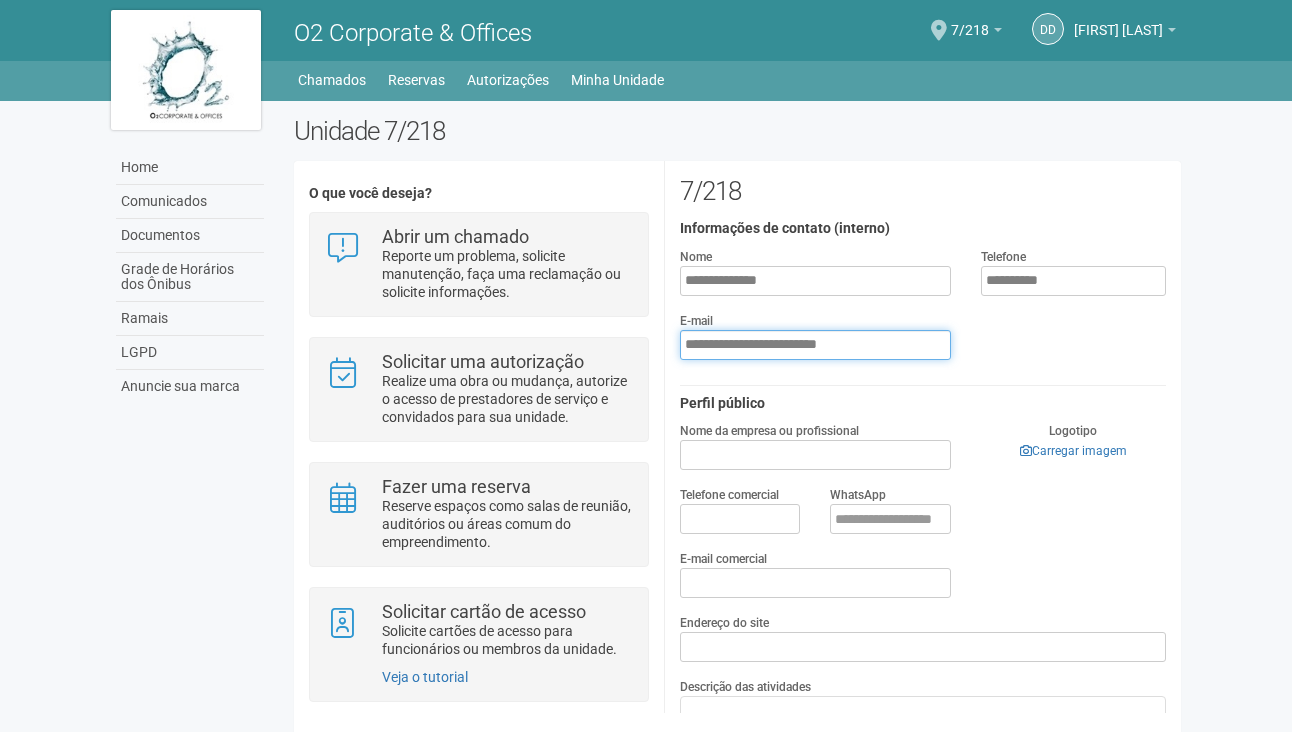 type on "**********" 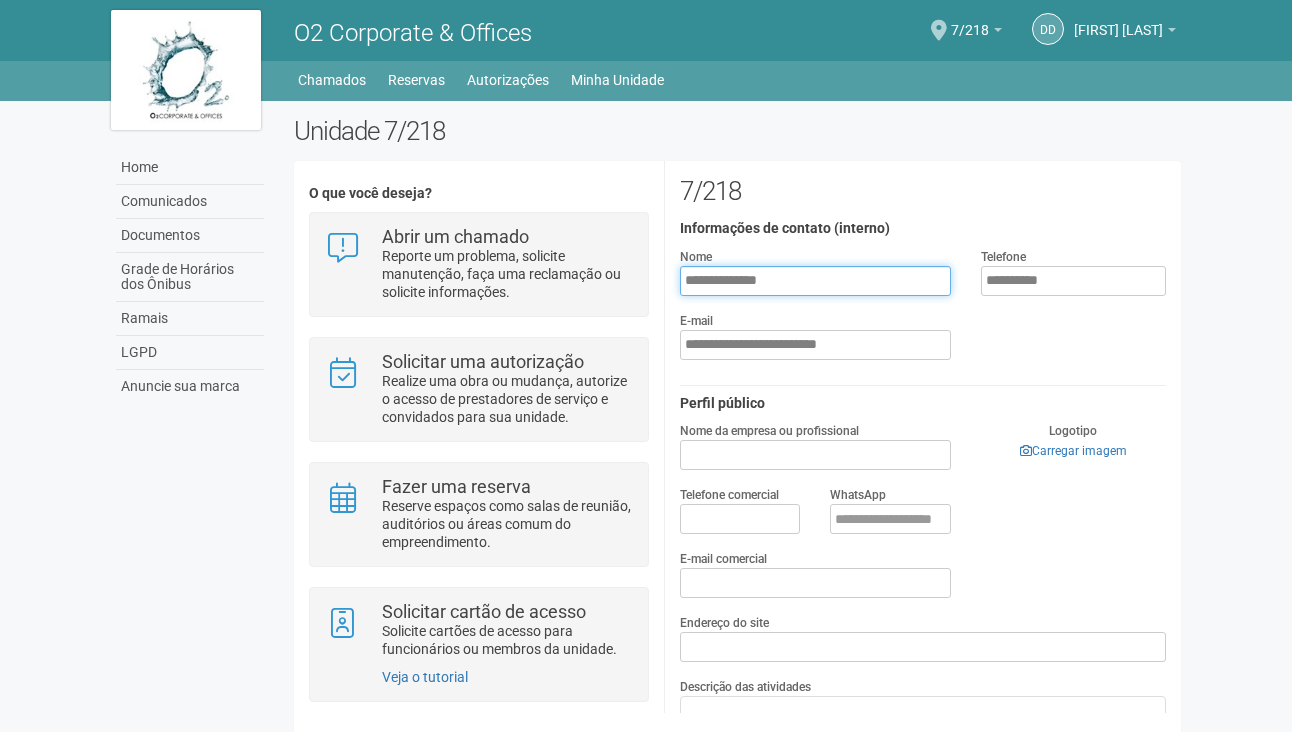 click on "**********" at bounding box center (815, 281) 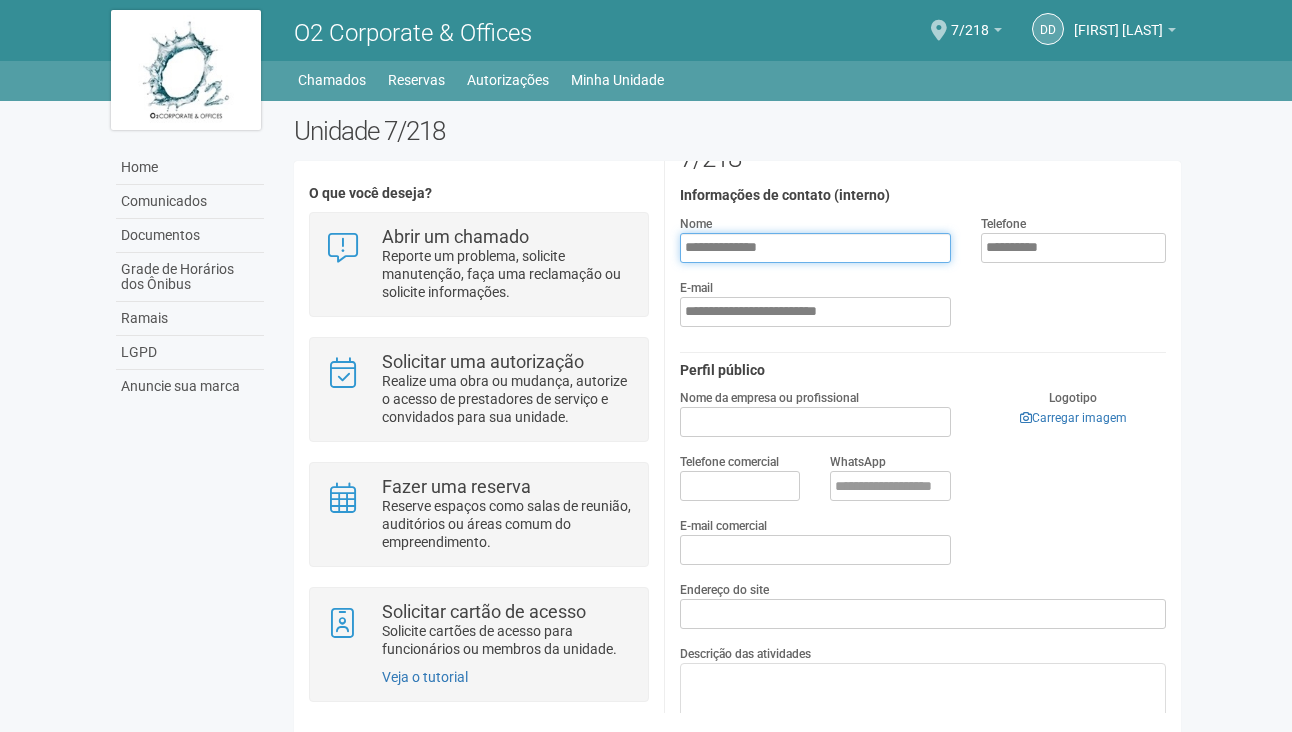 scroll, scrollTop: 61, scrollLeft: 0, axis: vertical 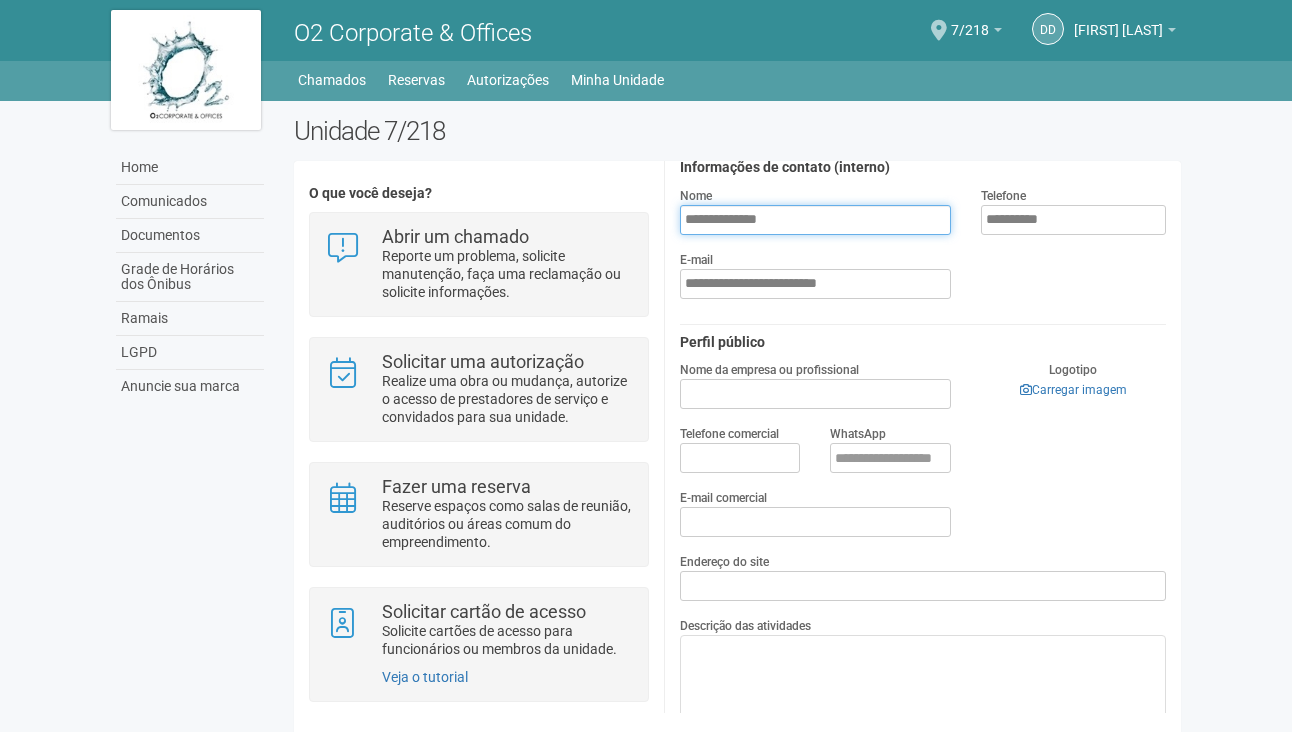 type on "**********" 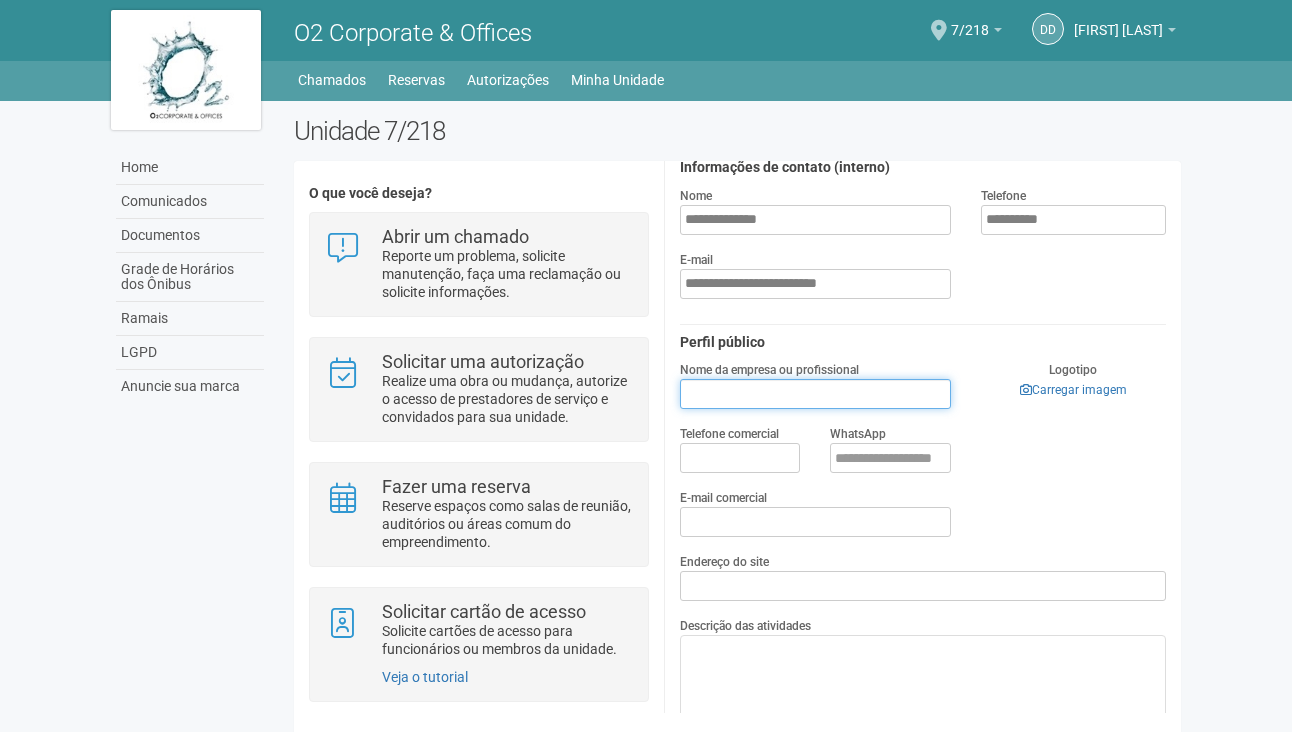 click on "Nome da empresa ou profissional" at bounding box center [815, 394] 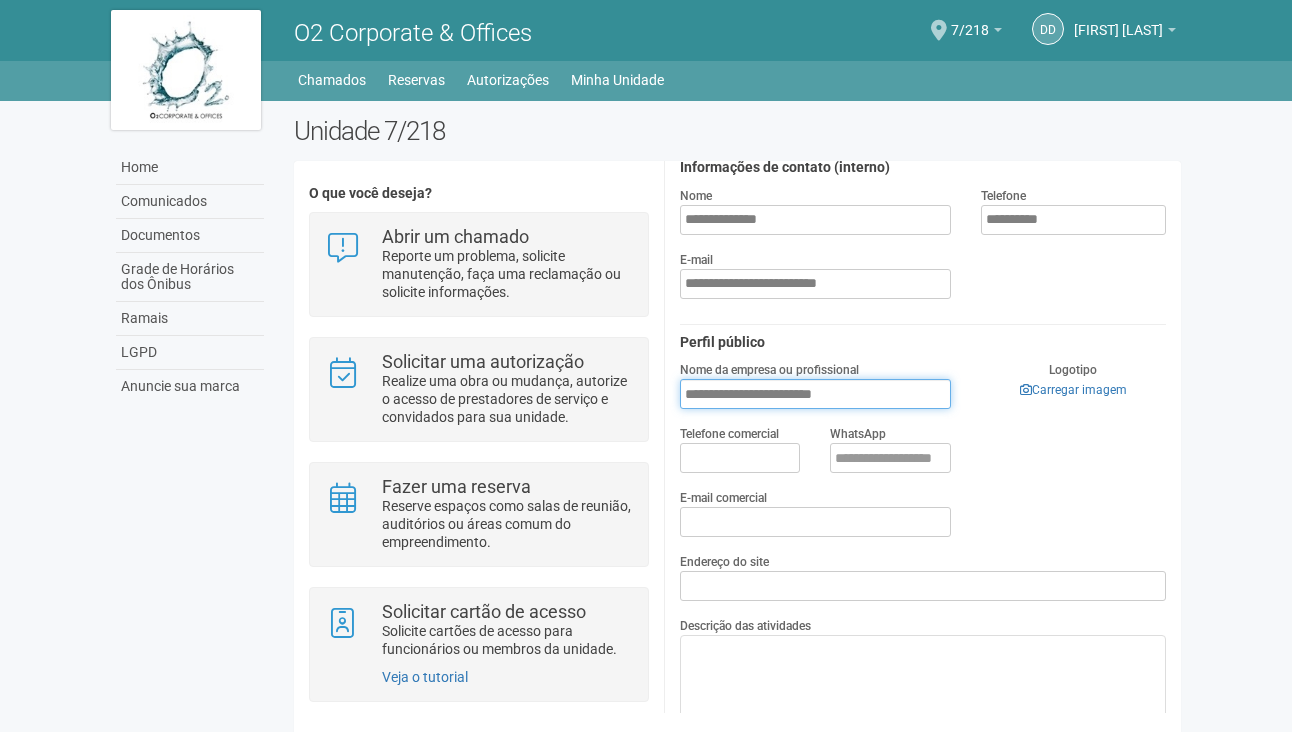 type on "**********" 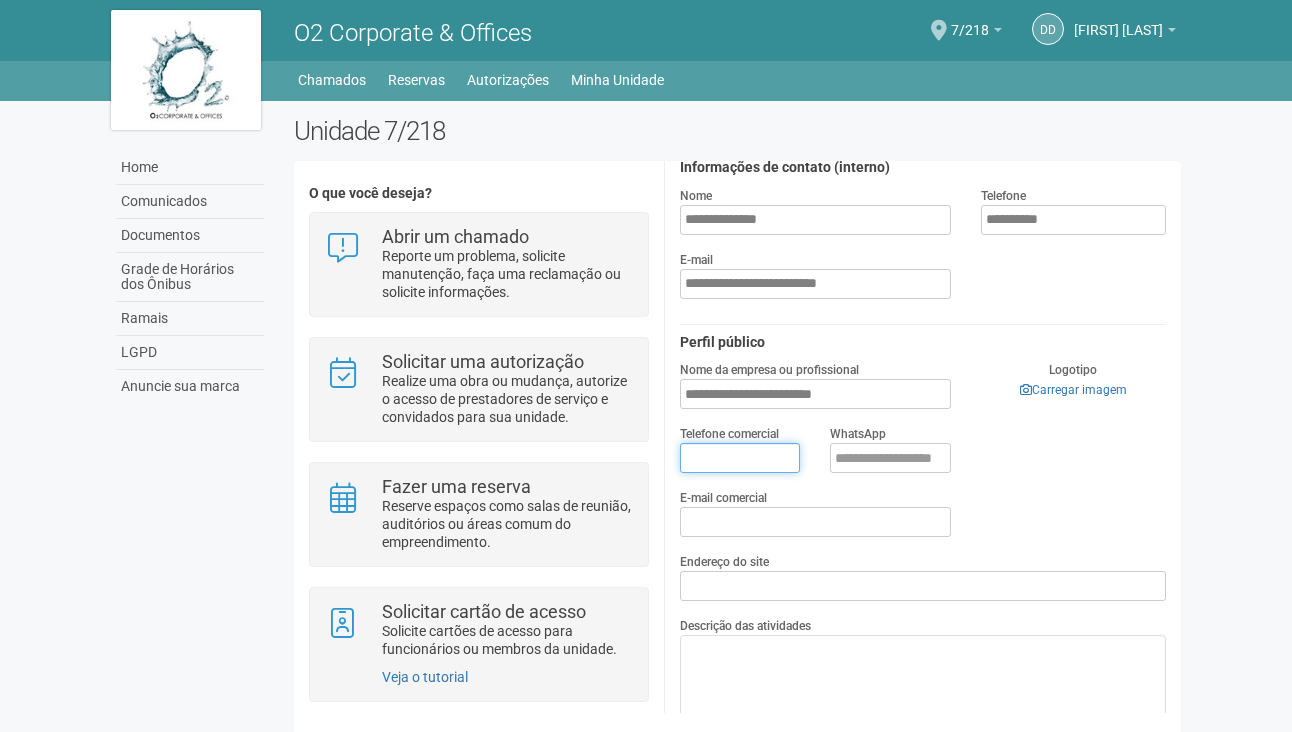 click on "Telefone comercial" at bounding box center [740, 458] 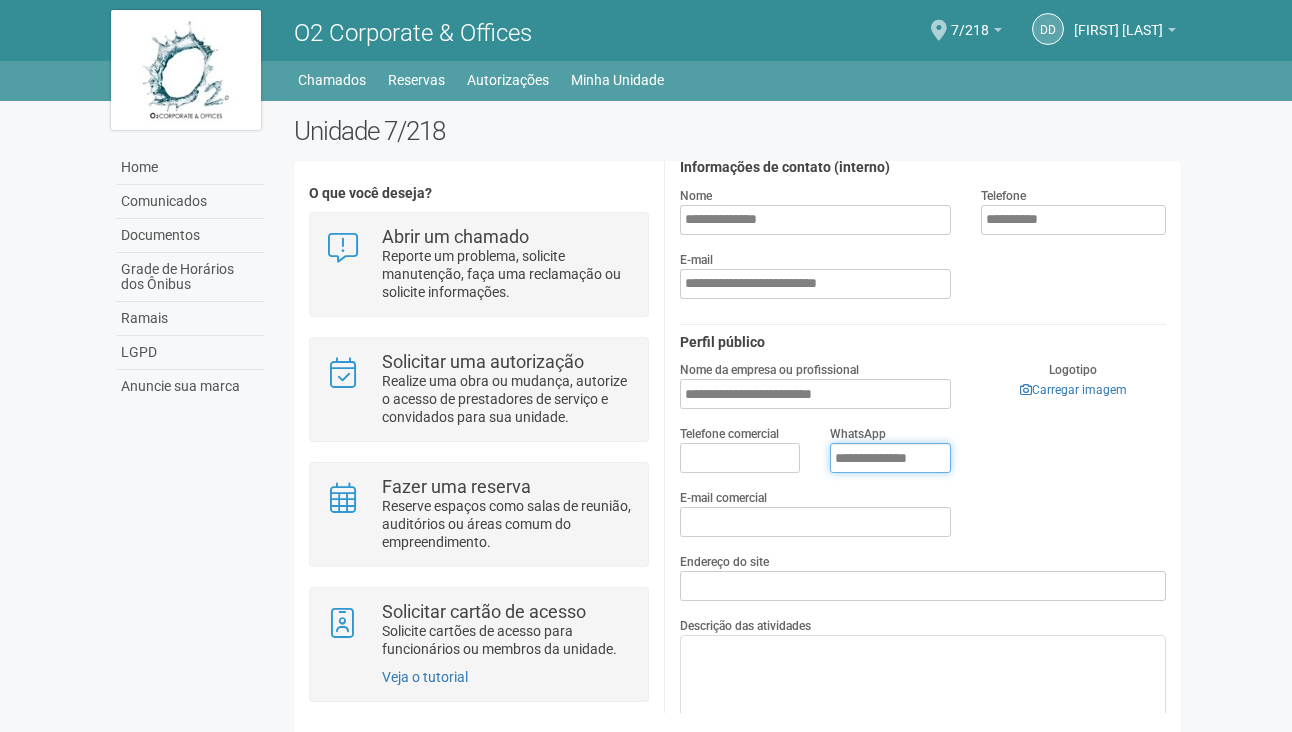 click on "*" at bounding box center (890, 458) 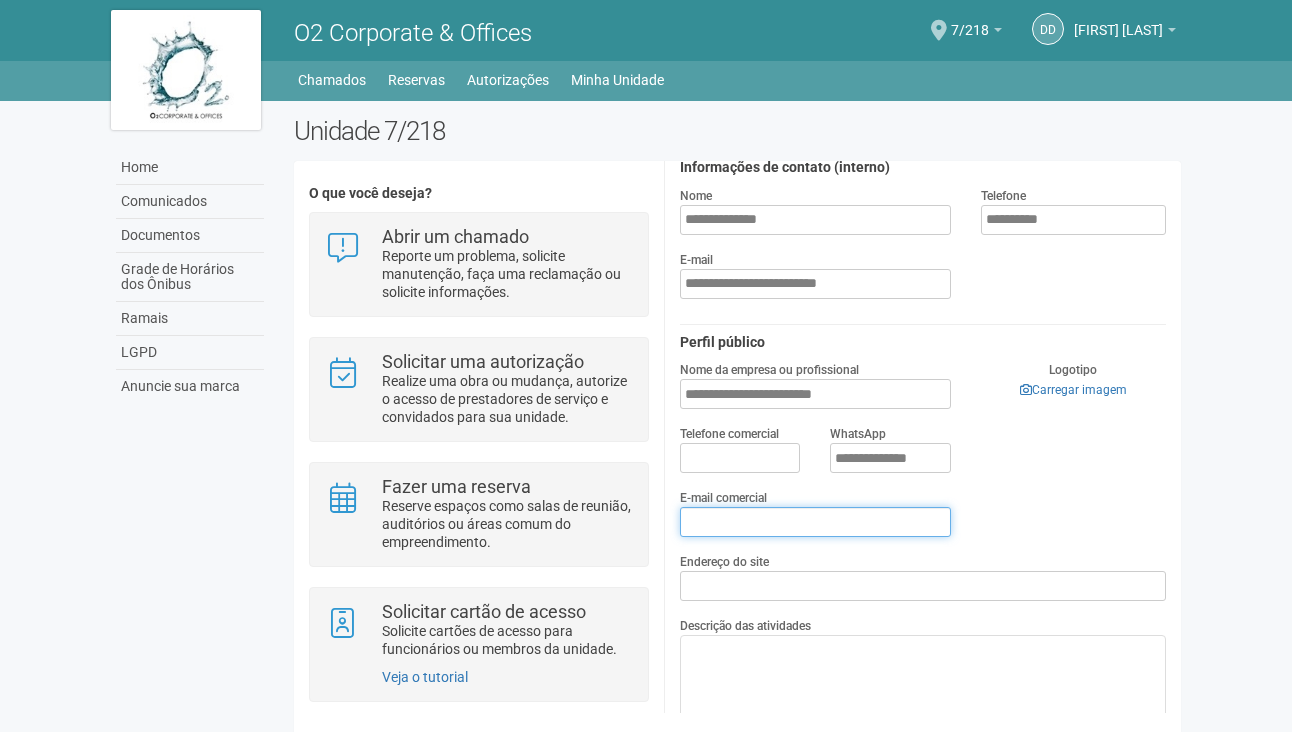 type on "**********" 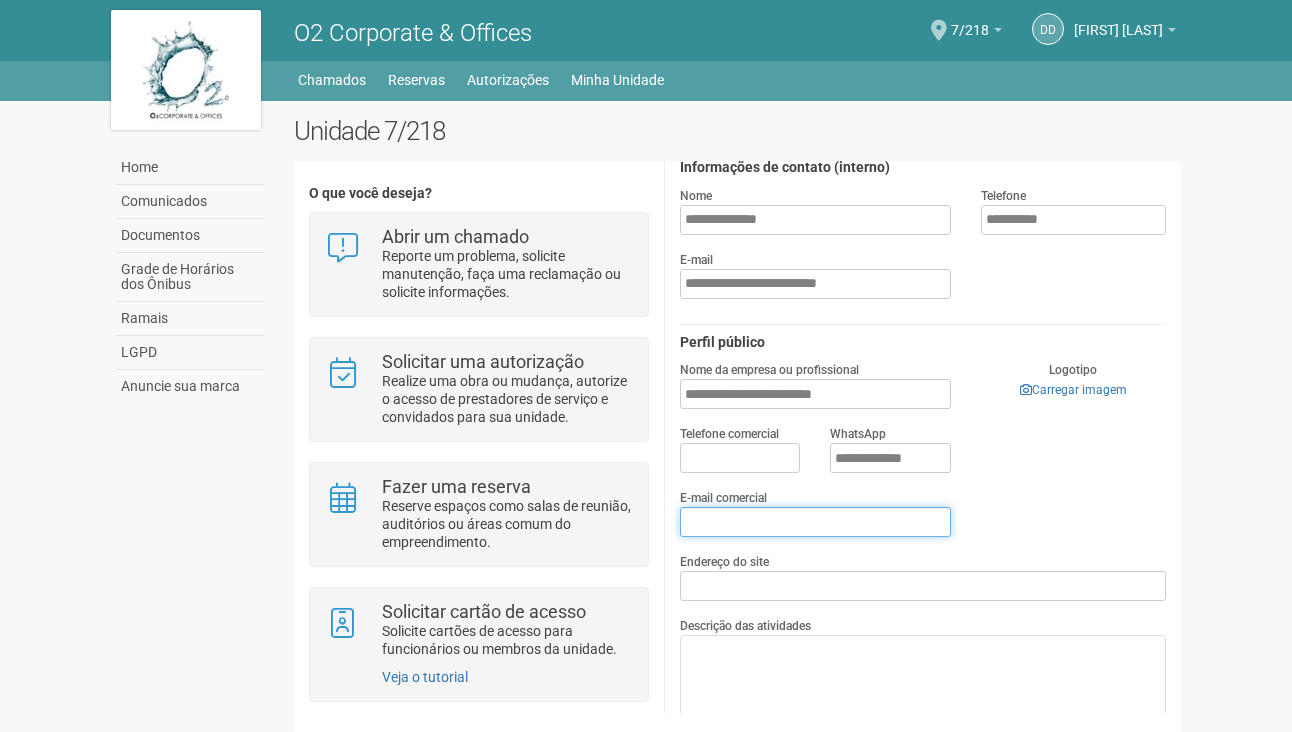click on "E-mail comercial" at bounding box center [815, 522] 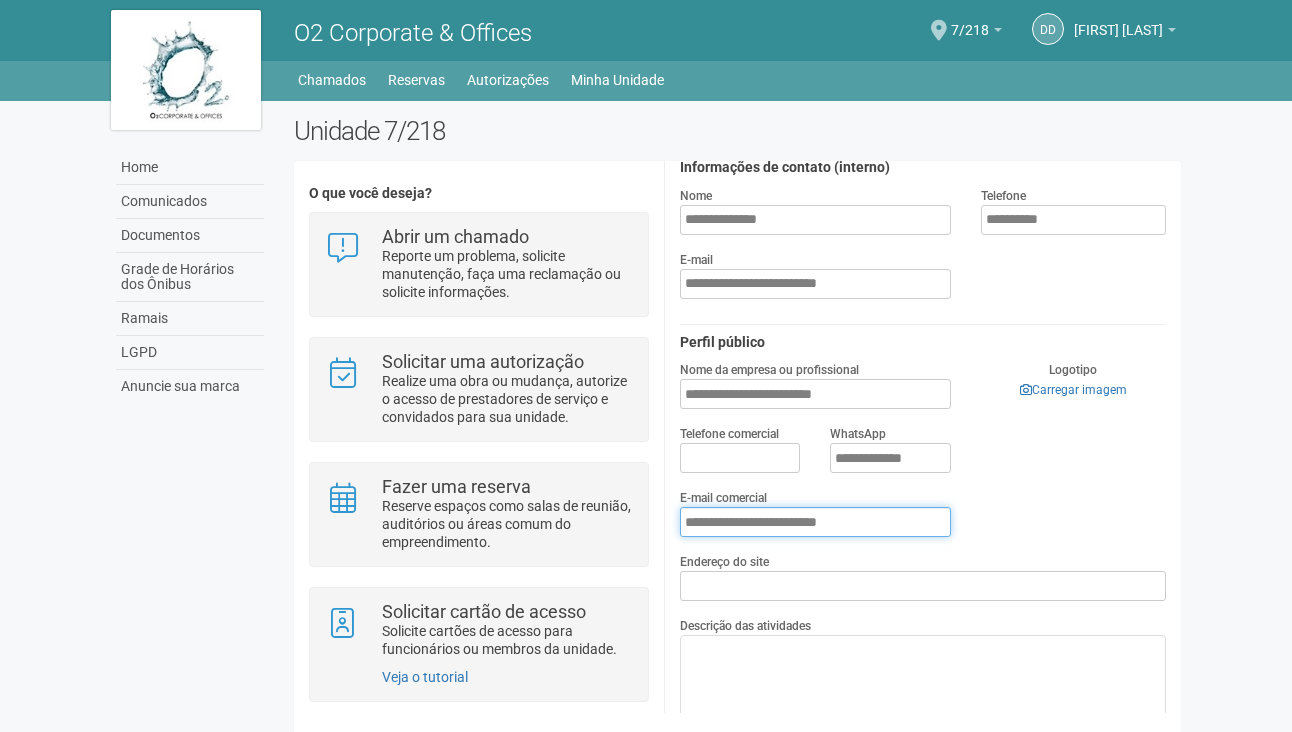 type on "**********" 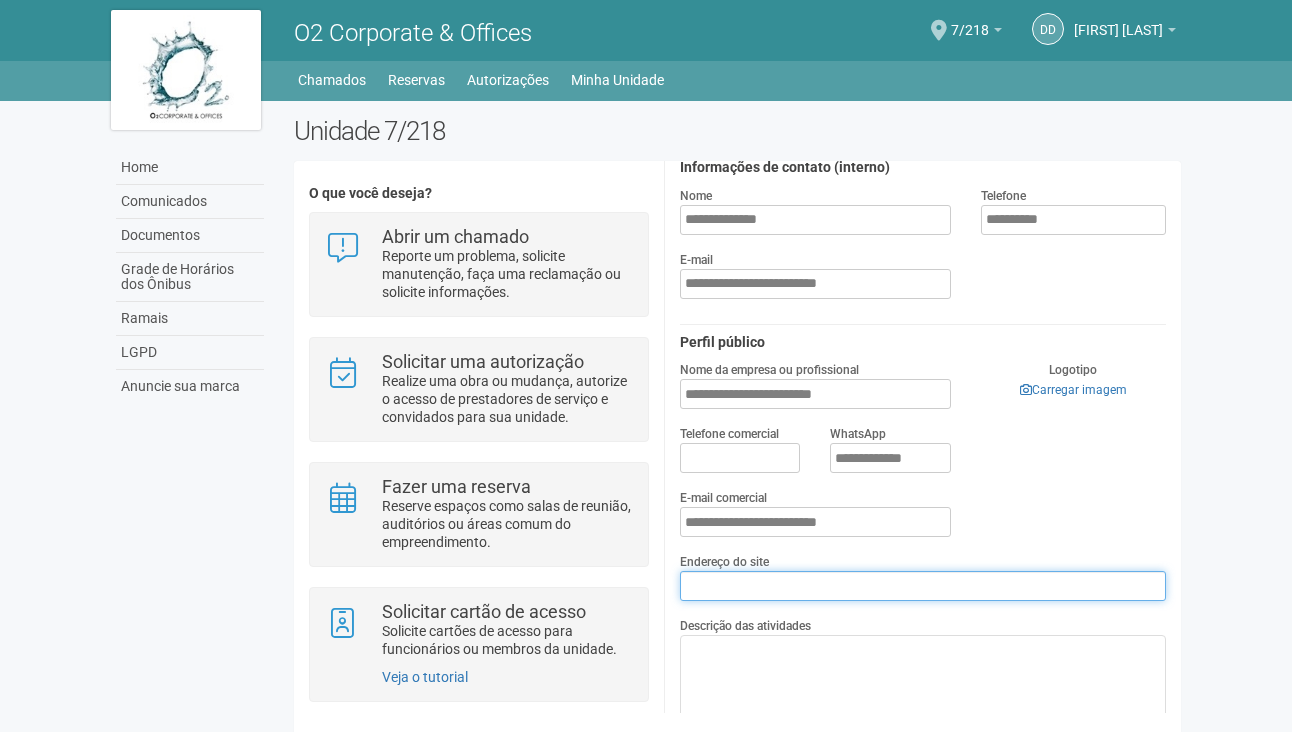 click on "Endereço do site" at bounding box center [923, 586] 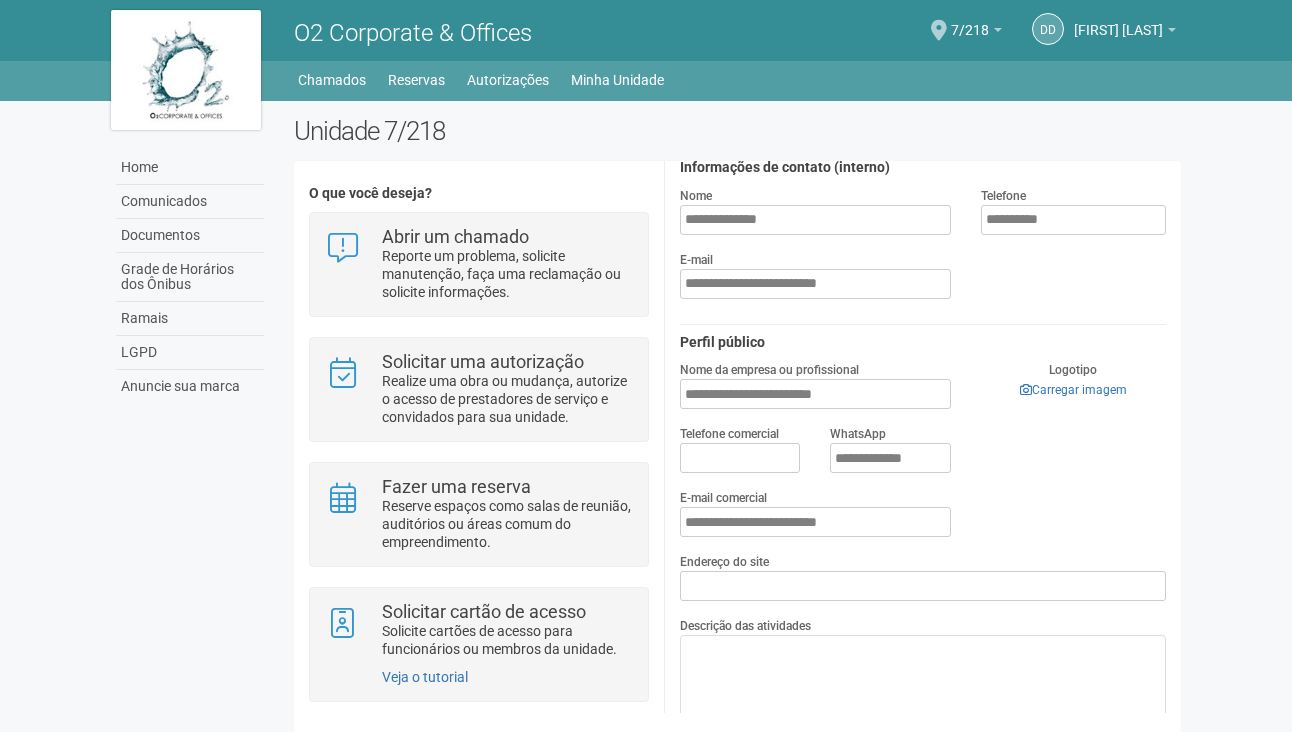 click on "**********" at bounding box center (923, 456) 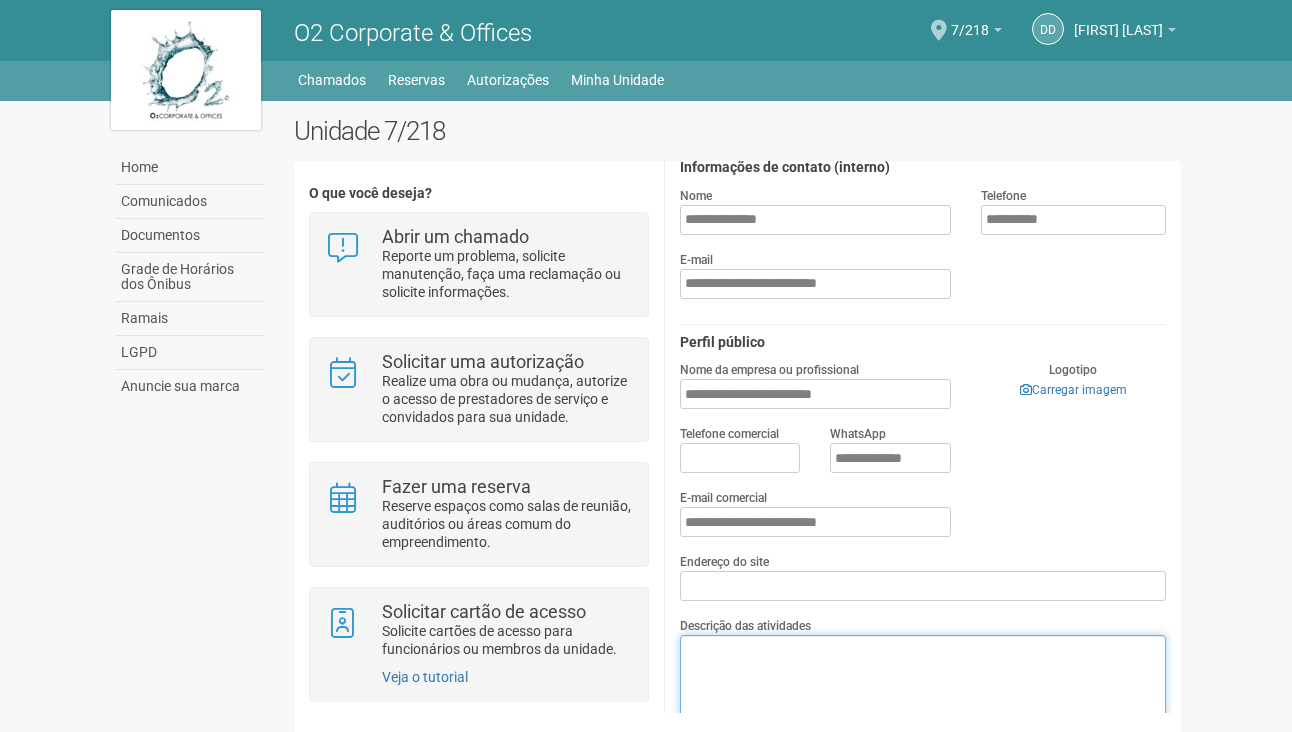 click on "Descrição das atividades" at bounding box center (923, 682) 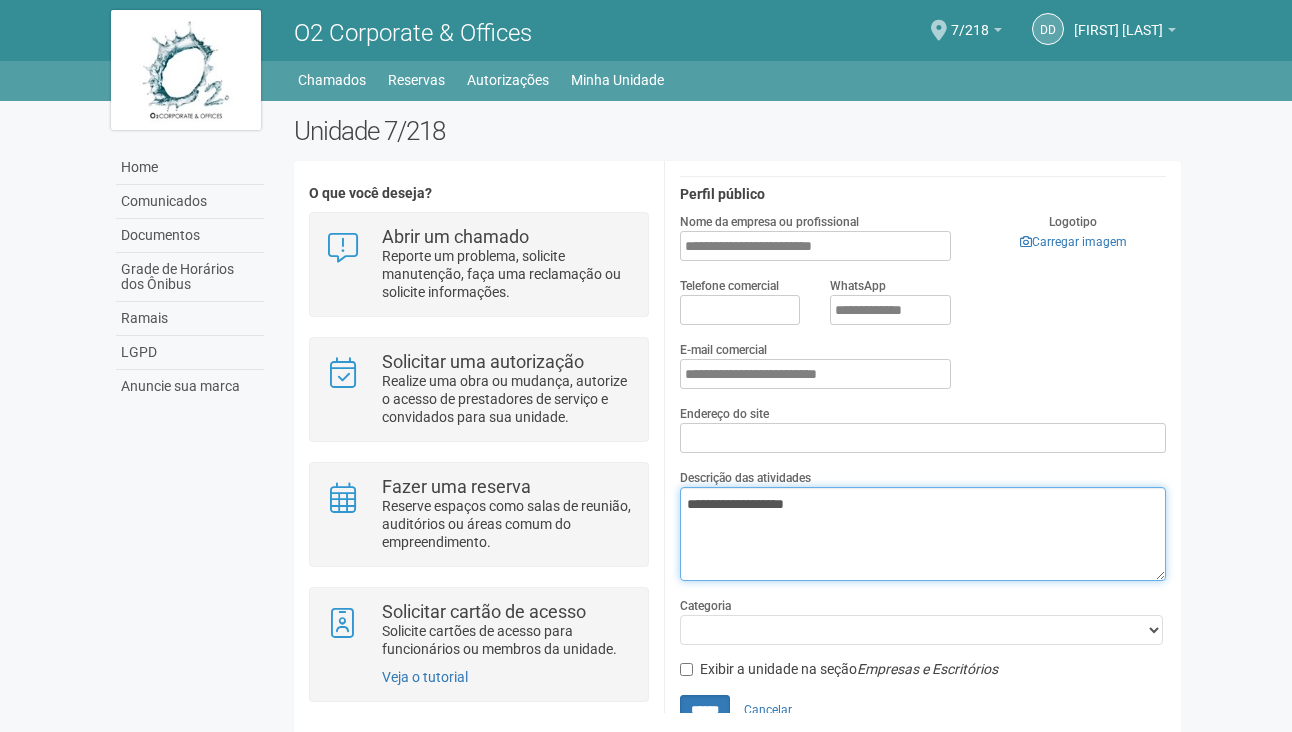 scroll, scrollTop: 227, scrollLeft: 0, axis: vertical 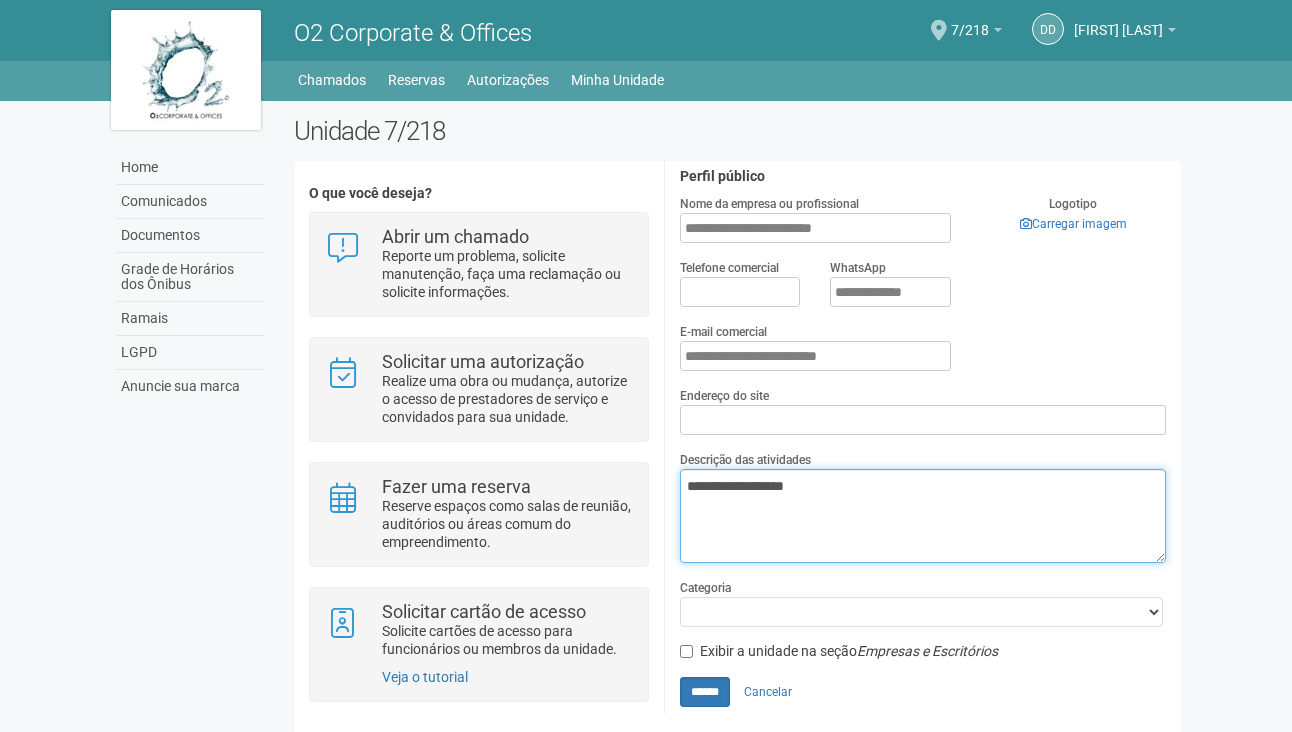 type on "**********" 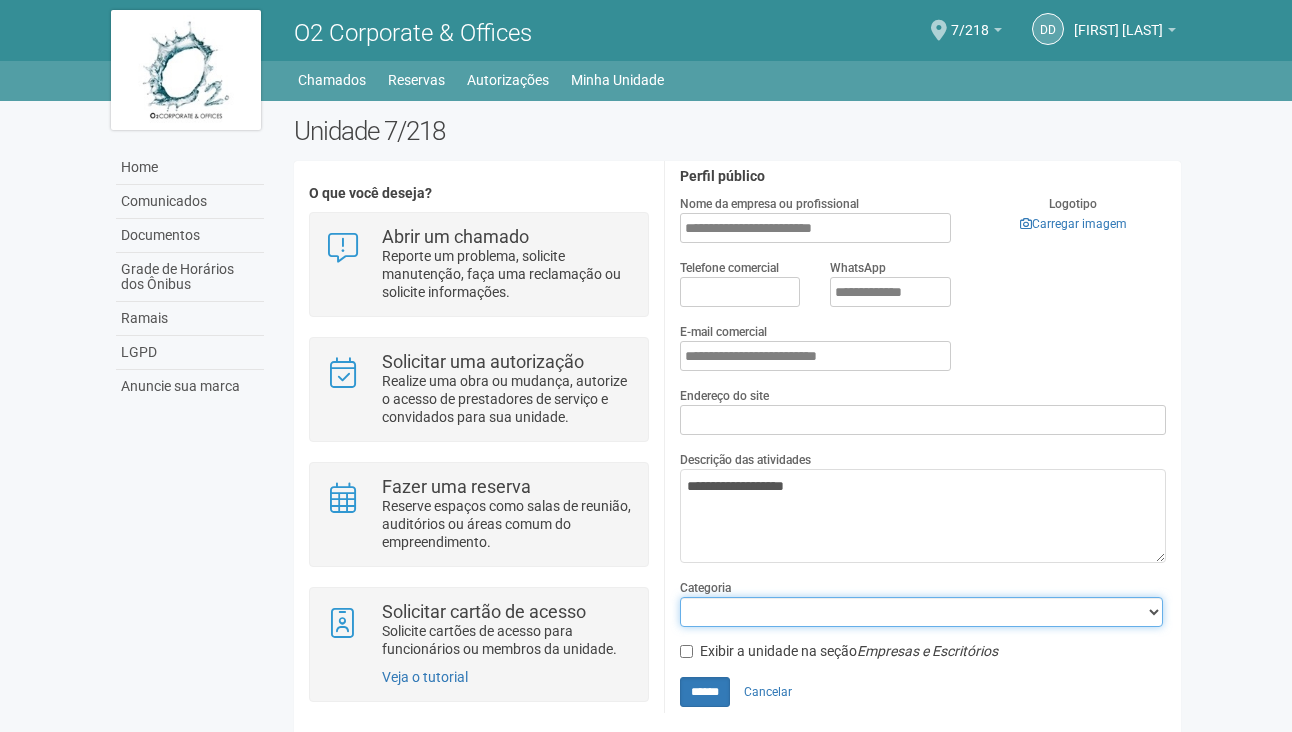 click on "**********" at bounding box center (921, 612) 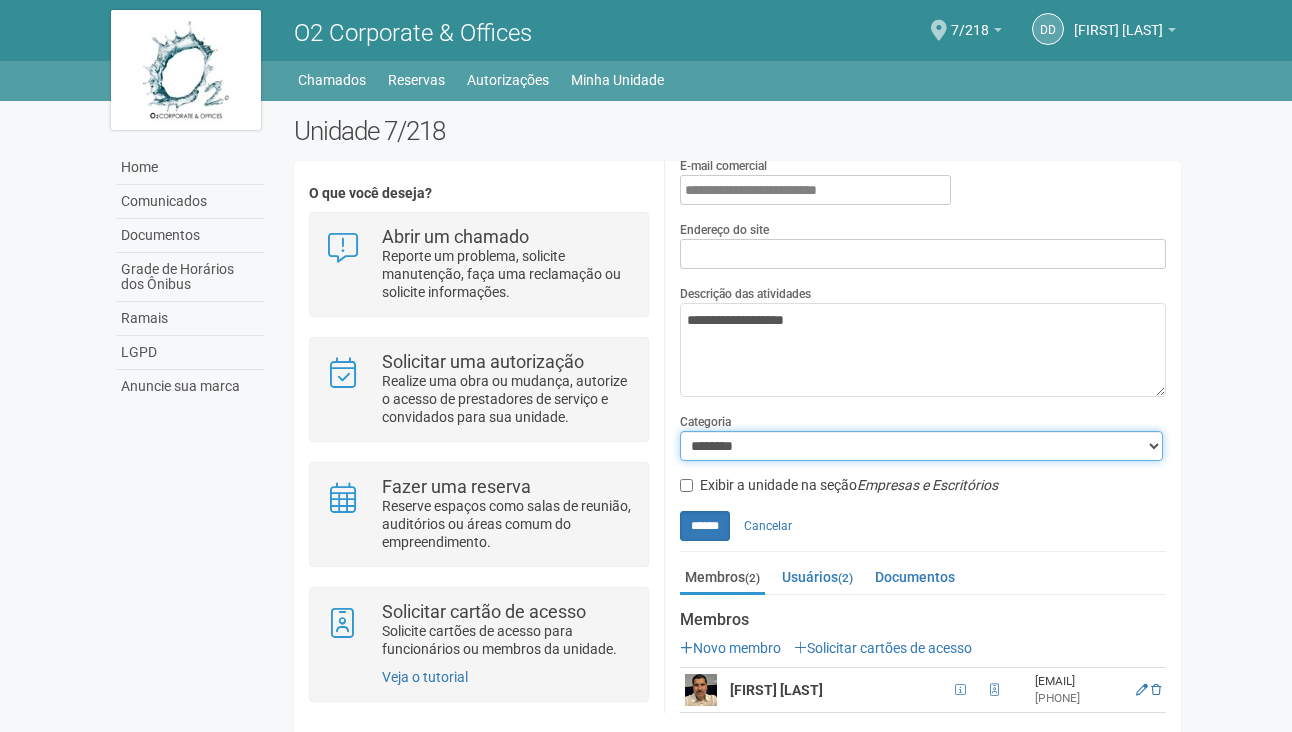scroll, scrollTop: 403, scrollLeft: 0, axis: vertical 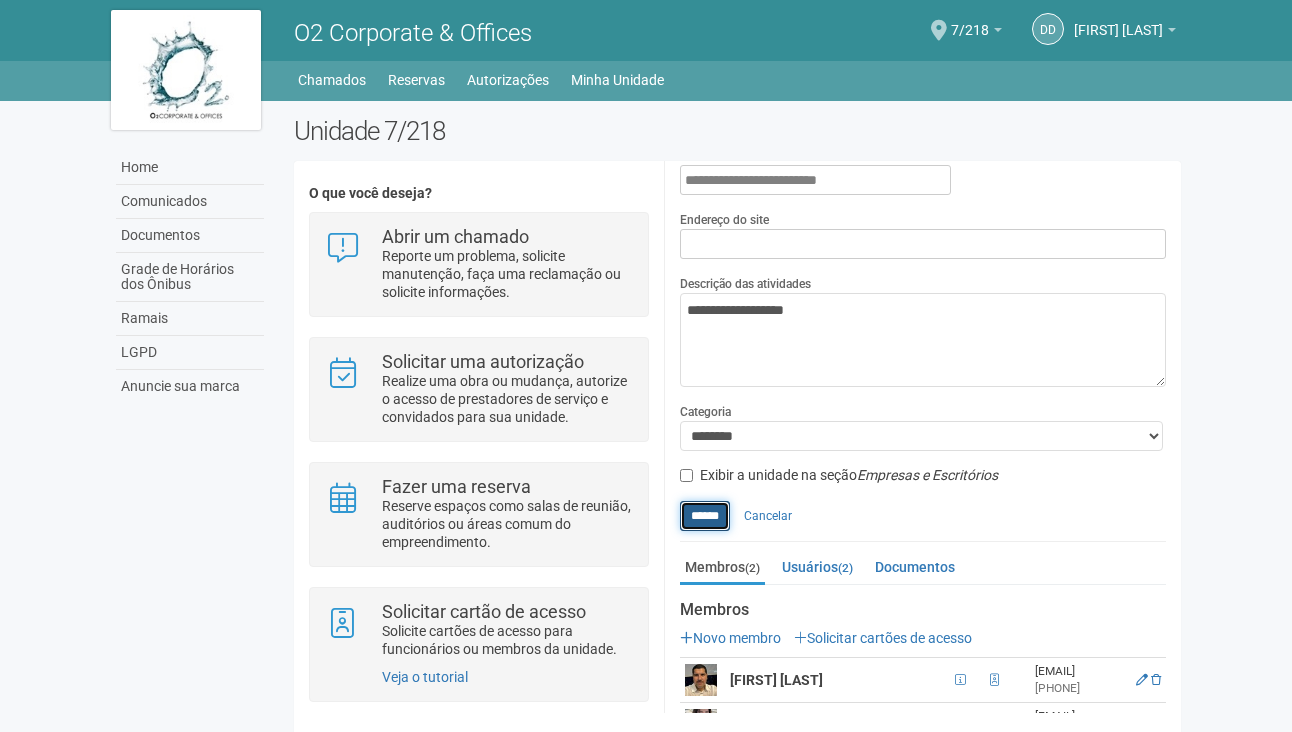 click on "******" at bounding box center (705, 516) 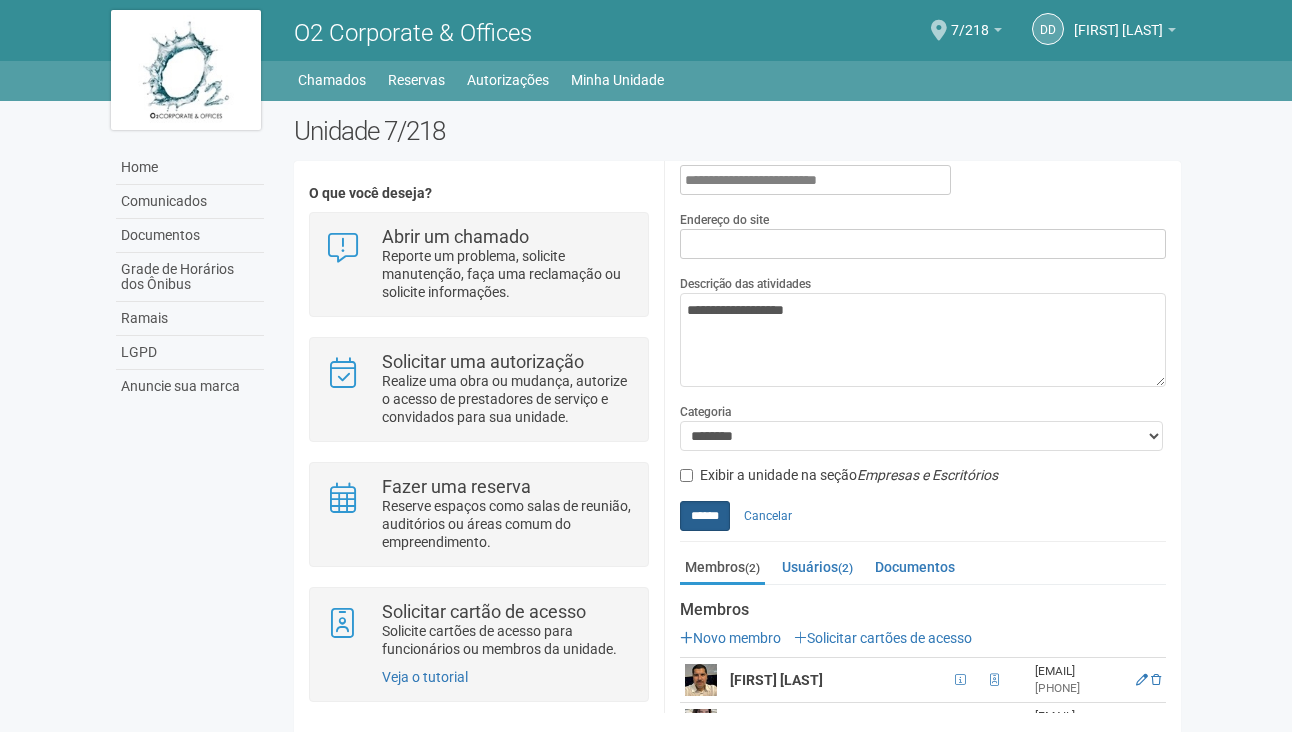 type on "**********" 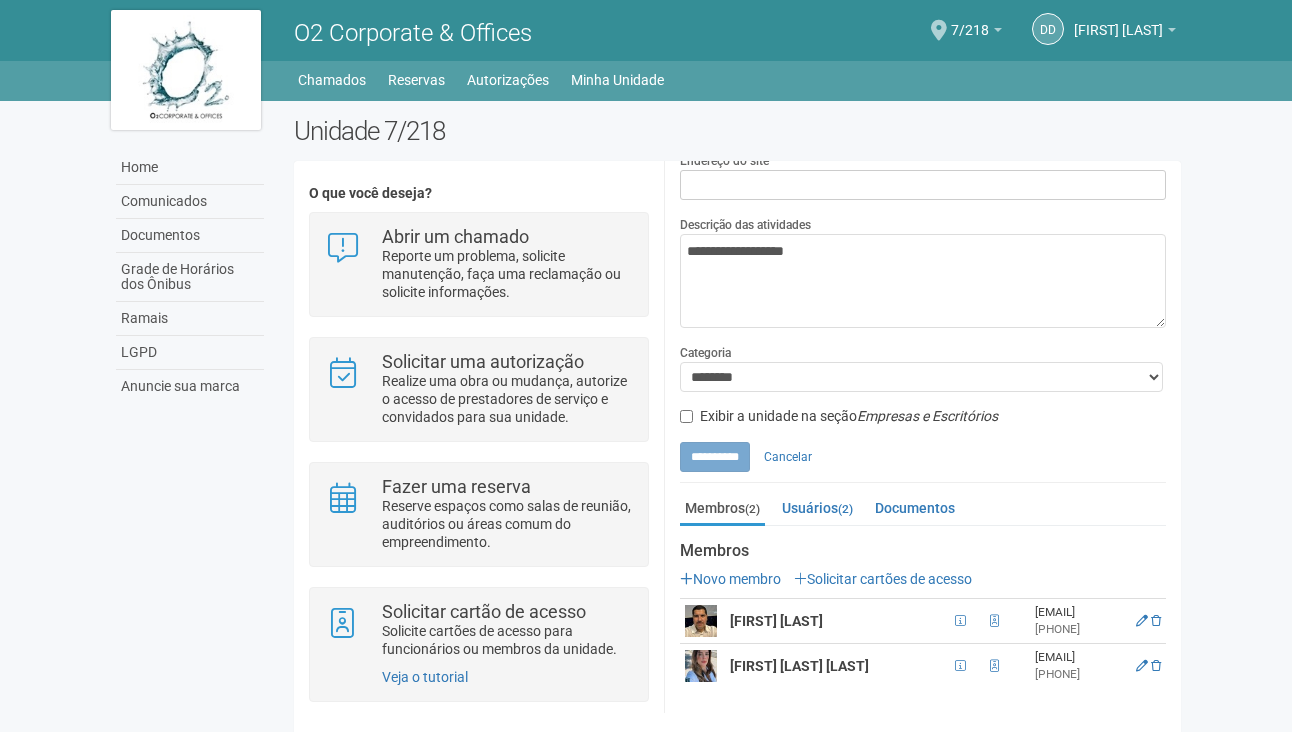 scroll, scrollTop: 469, scrollLeft: 0, axis: vertical 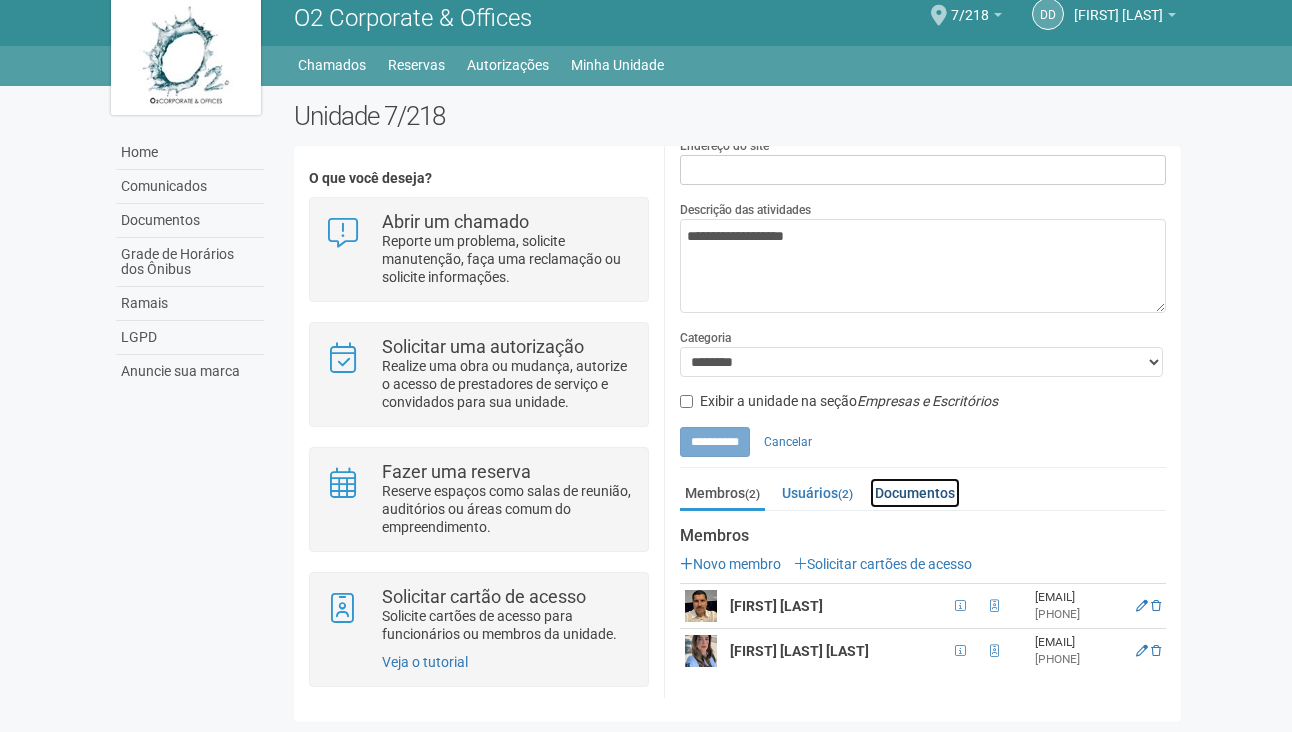 click on "Documentos" at bounding box center (915, 493) 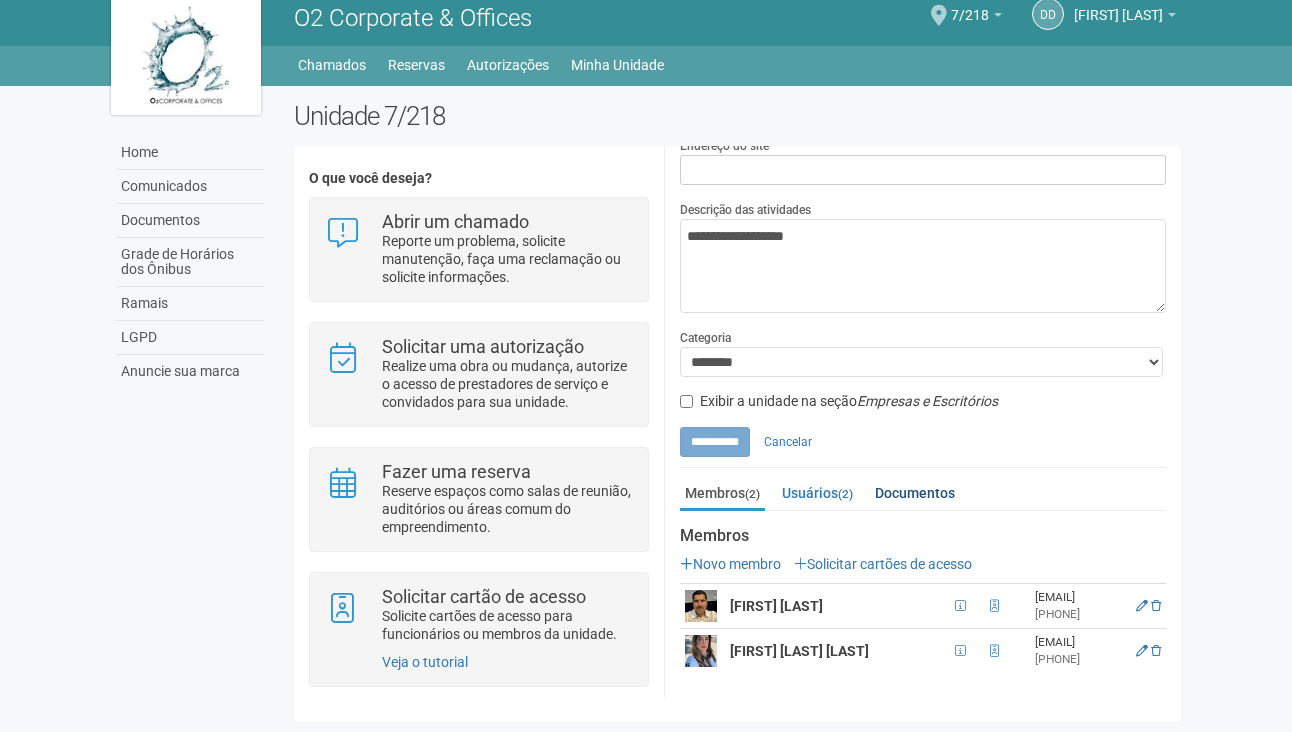 scroll, scrollTop: 358, scrollLeft: 0, axis: vertical 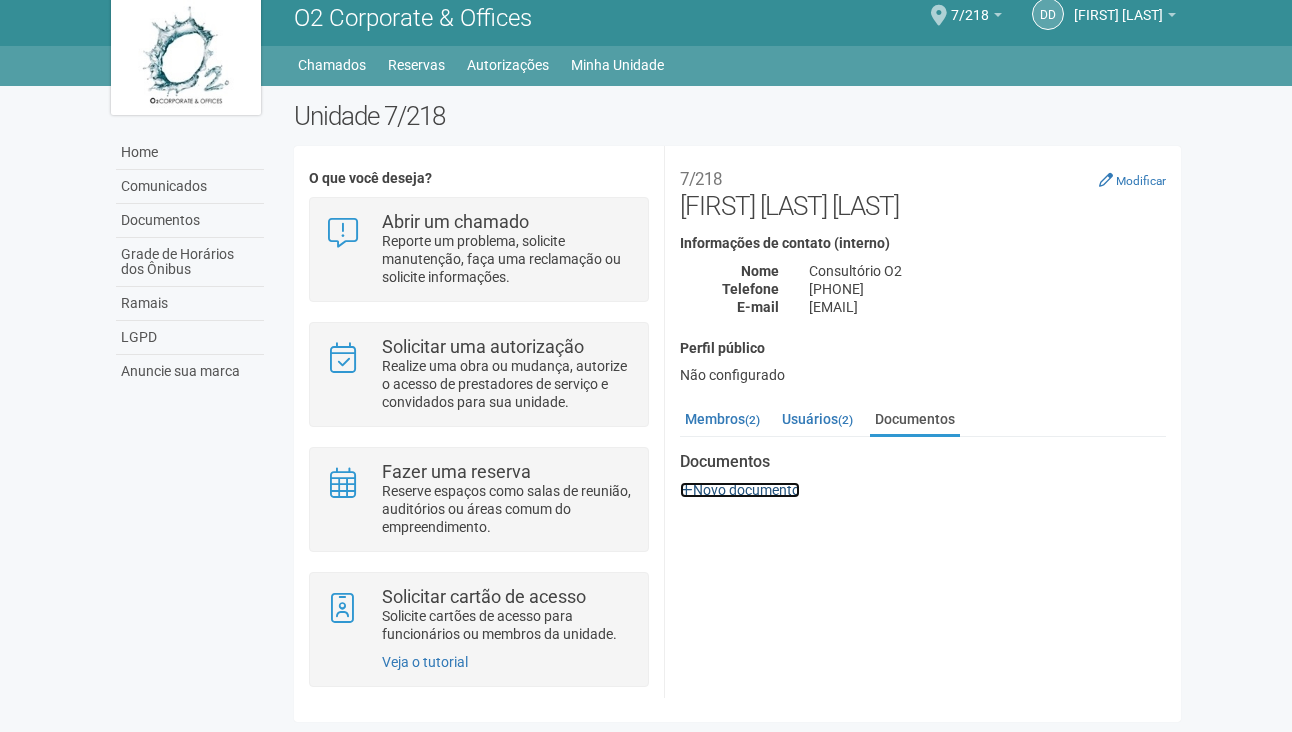 click on "Novo documento" at bounding box center [740, 490] 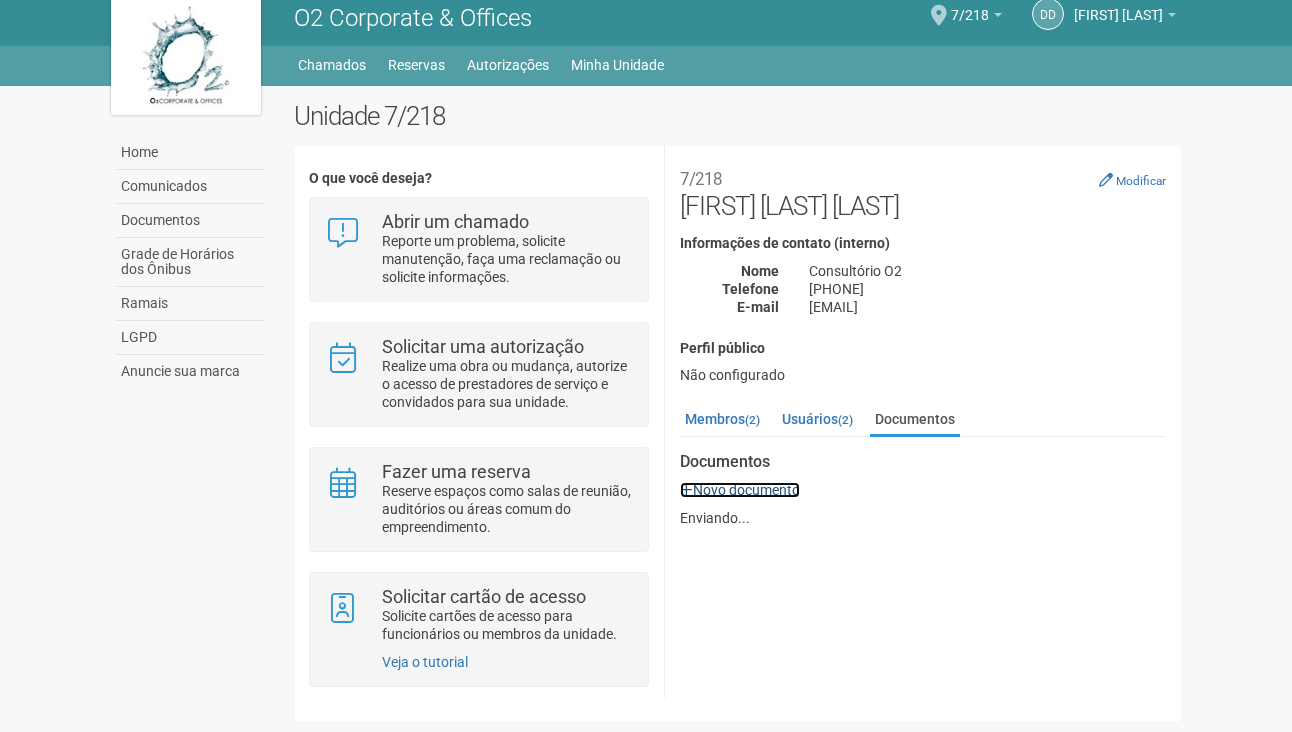 click on "Novo documento" at bounding box center [740, 490] 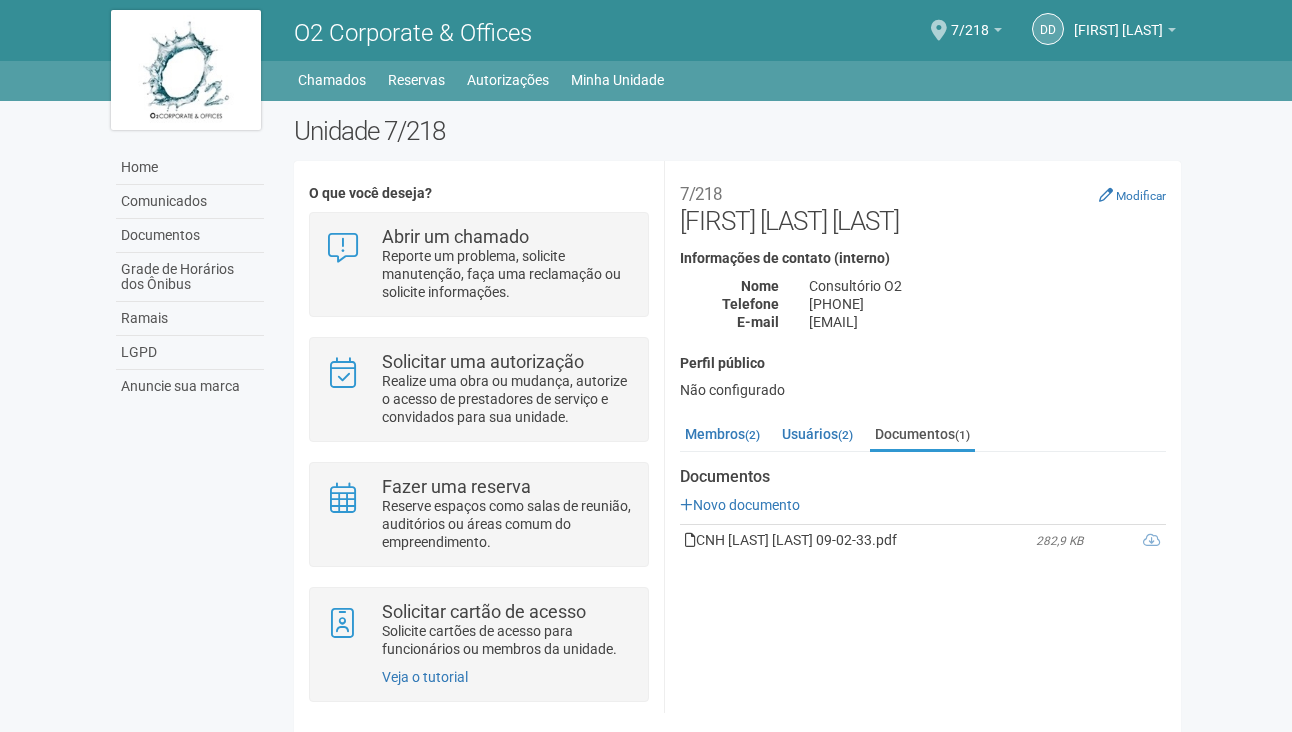scroll, scrollTop: 17, scrollLeft: 0, axis: vertical 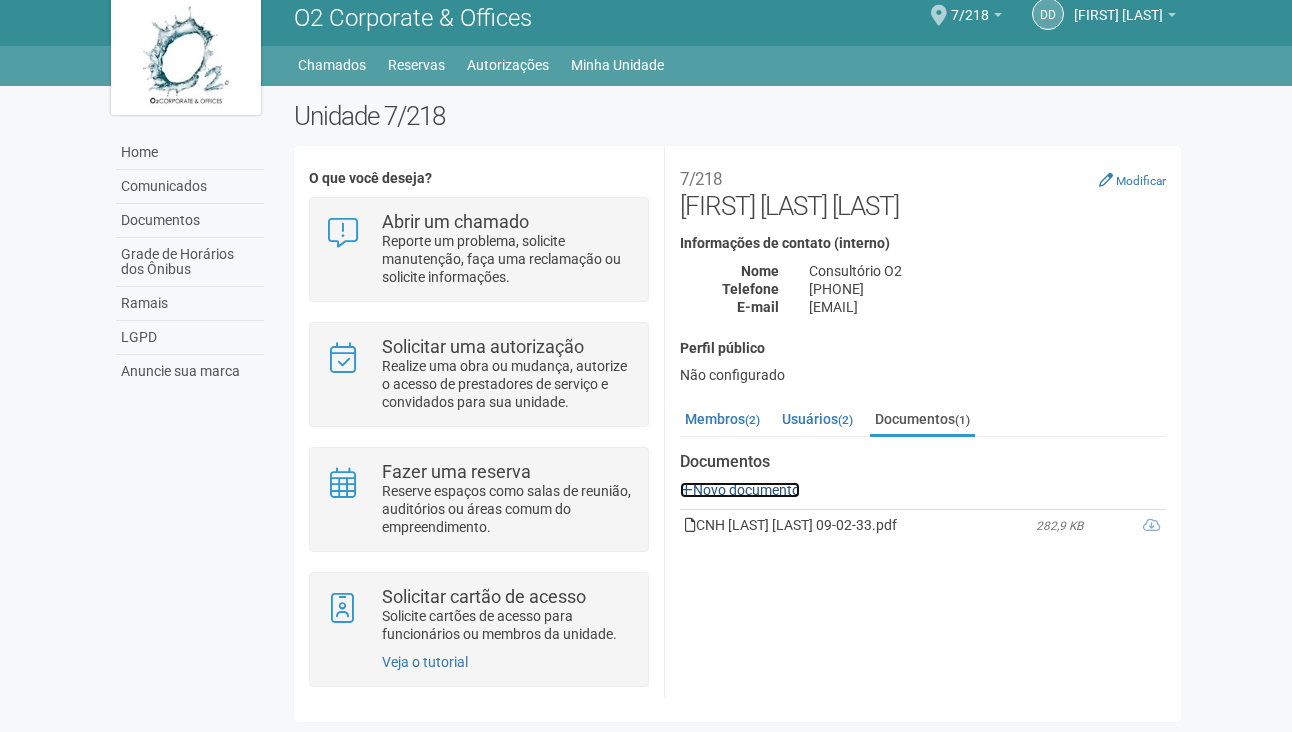 click on "Novo documento" at bounding box center [740, 490] 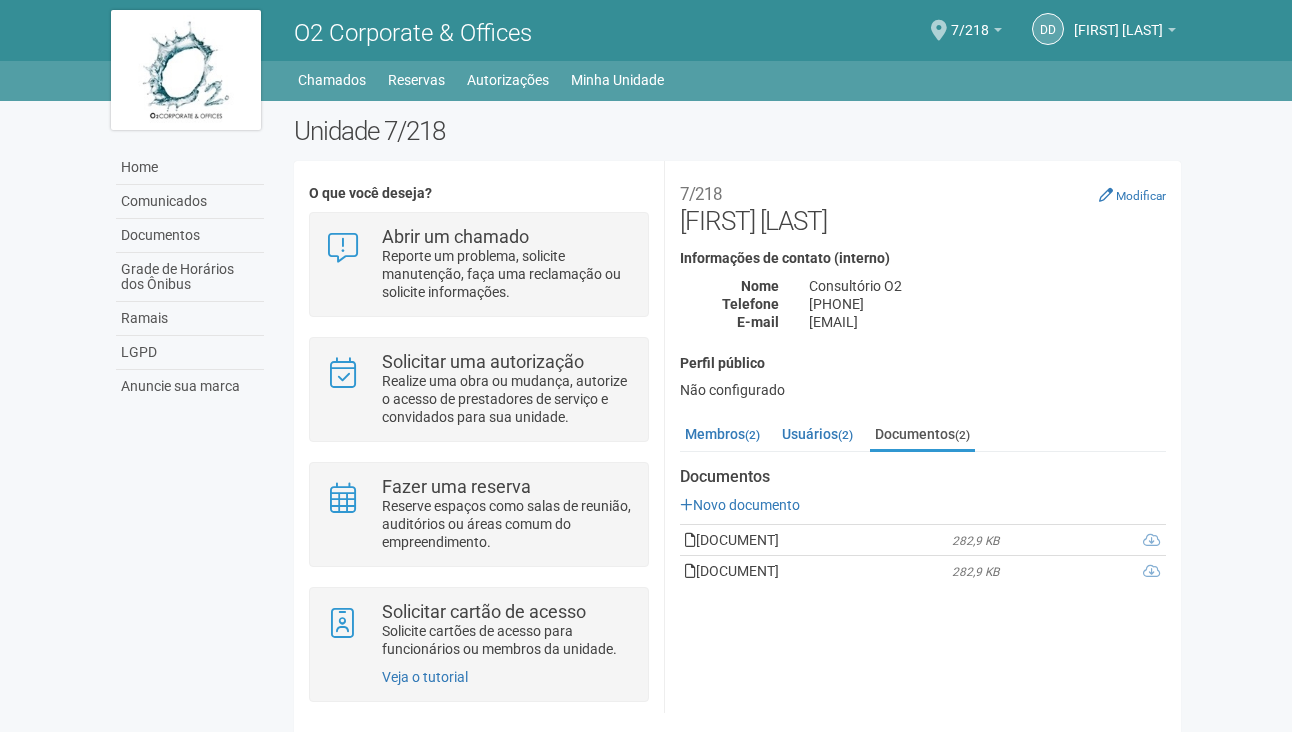 scroll, scrollTop: 17, scrollLeft: 0, axis: vertical 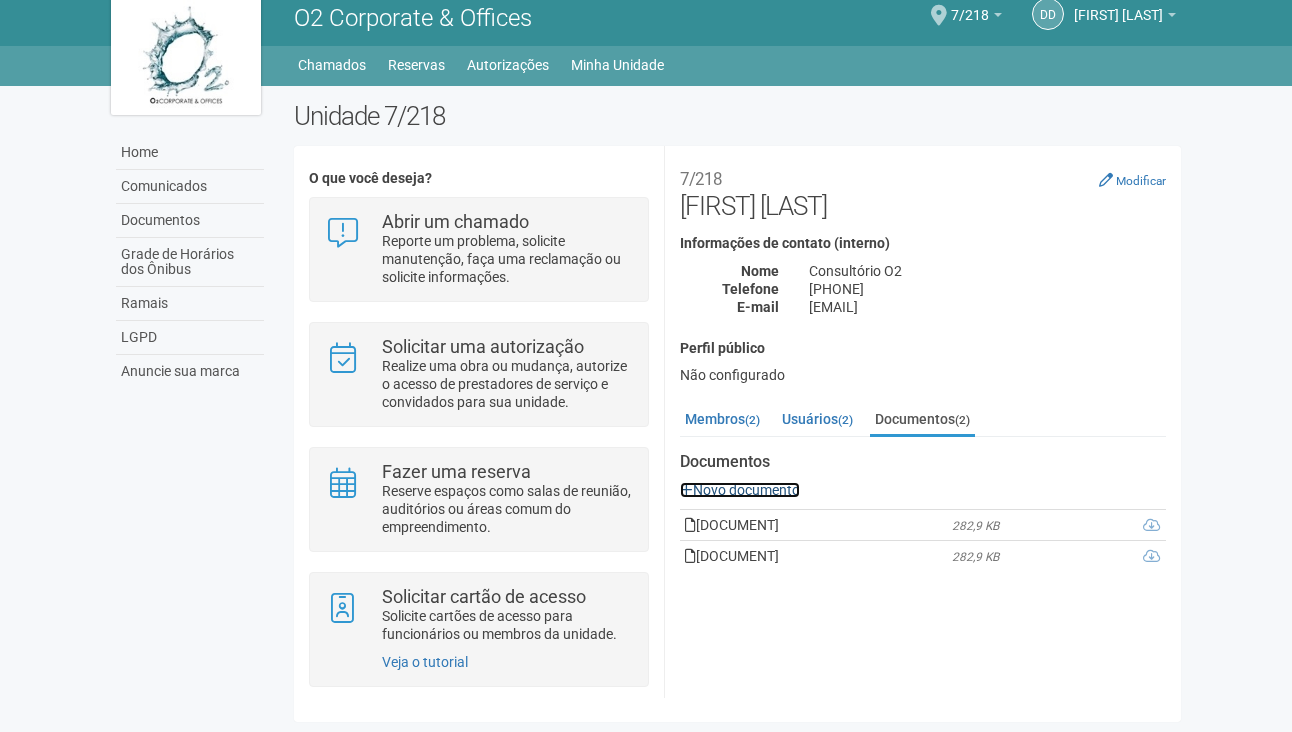 click on "Novo documento" at bounding box center [740, 490] 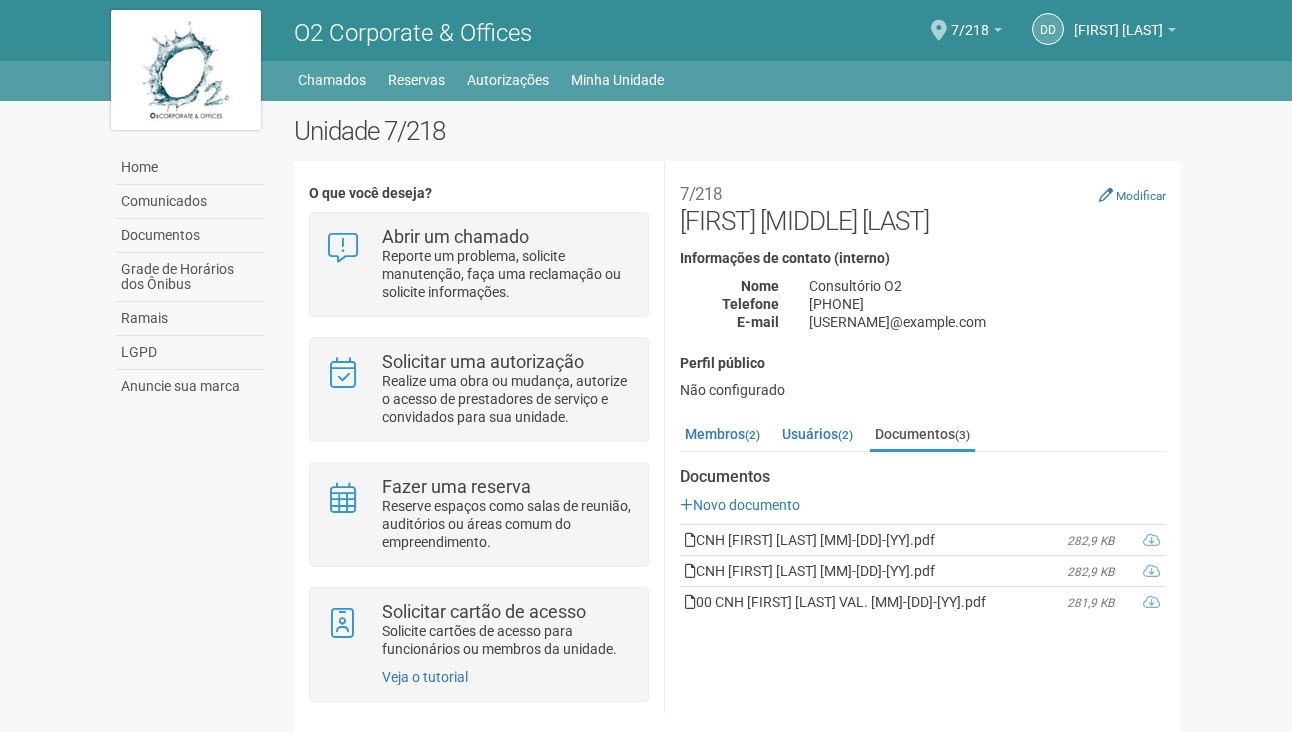 scroll, scrollTop: 17, scrollLeft: 0, axis: vertical 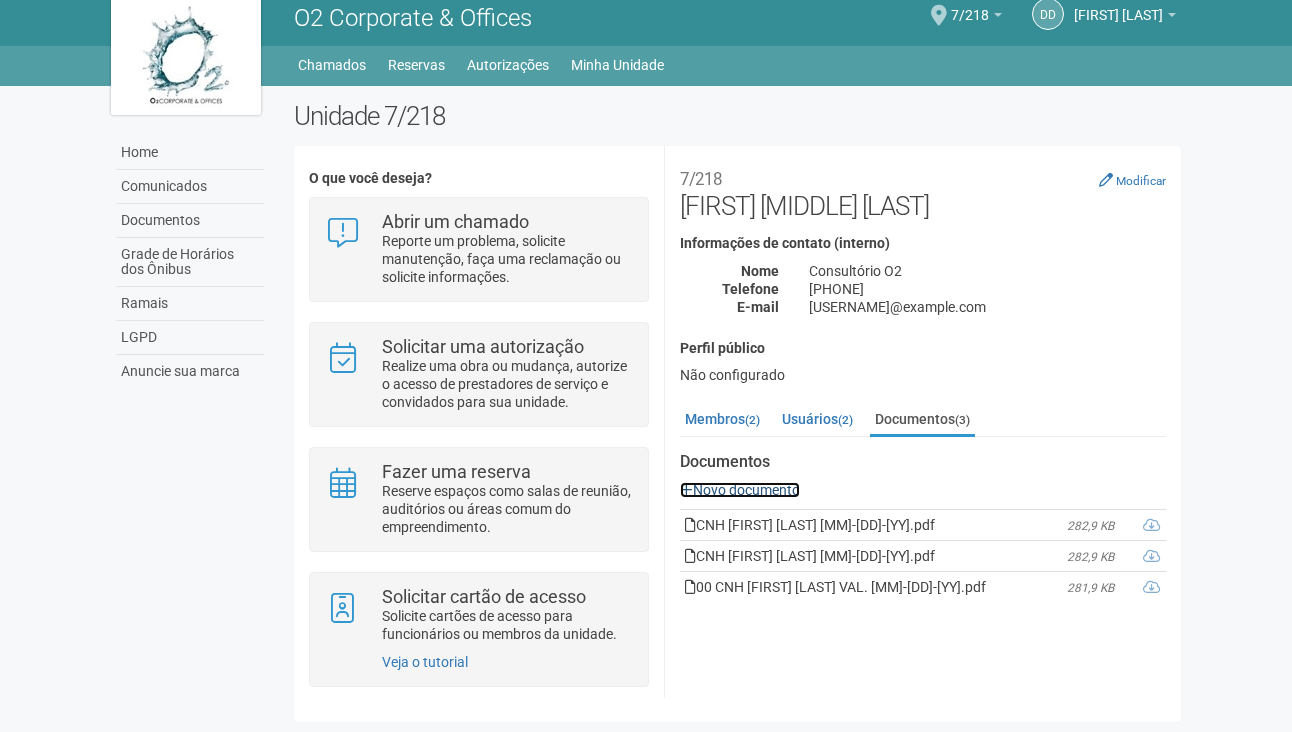 click on "Novo documento" at bounding box center [740, 490] 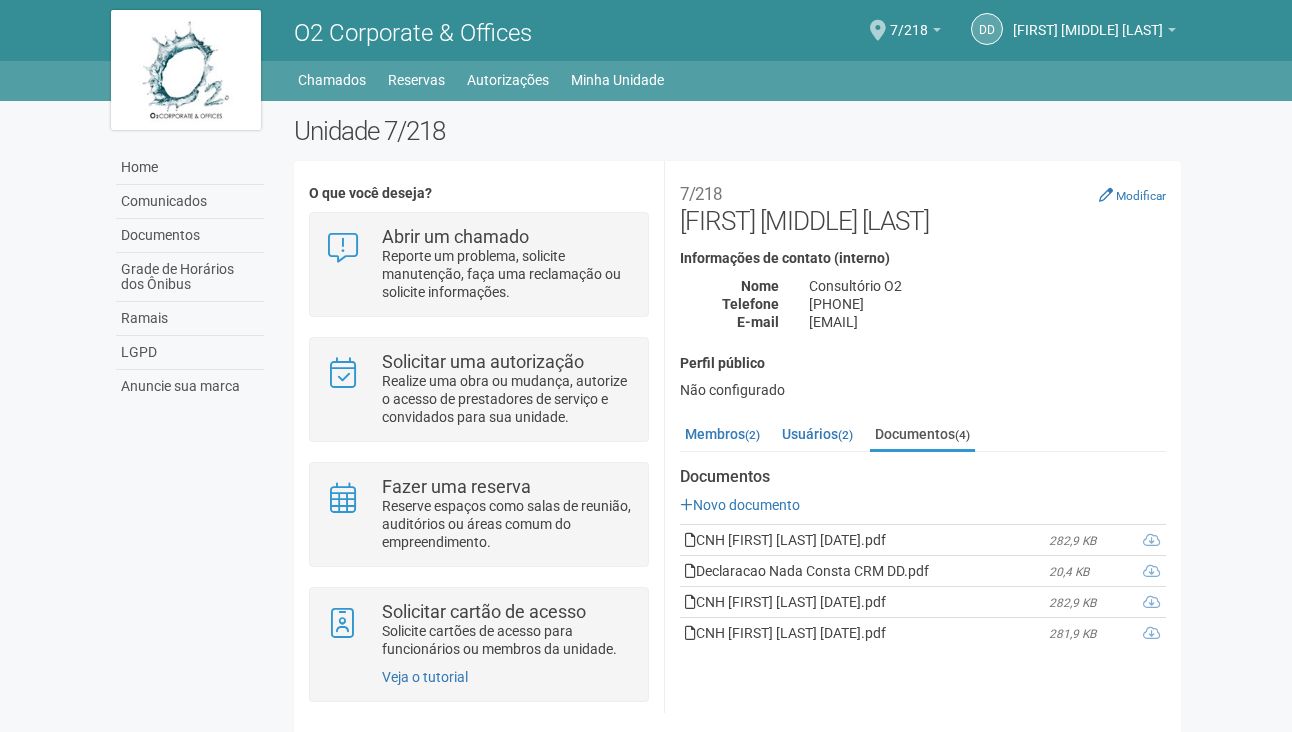 scroll, scrollTop: 17, scrollLeft: 0, axis: vertical 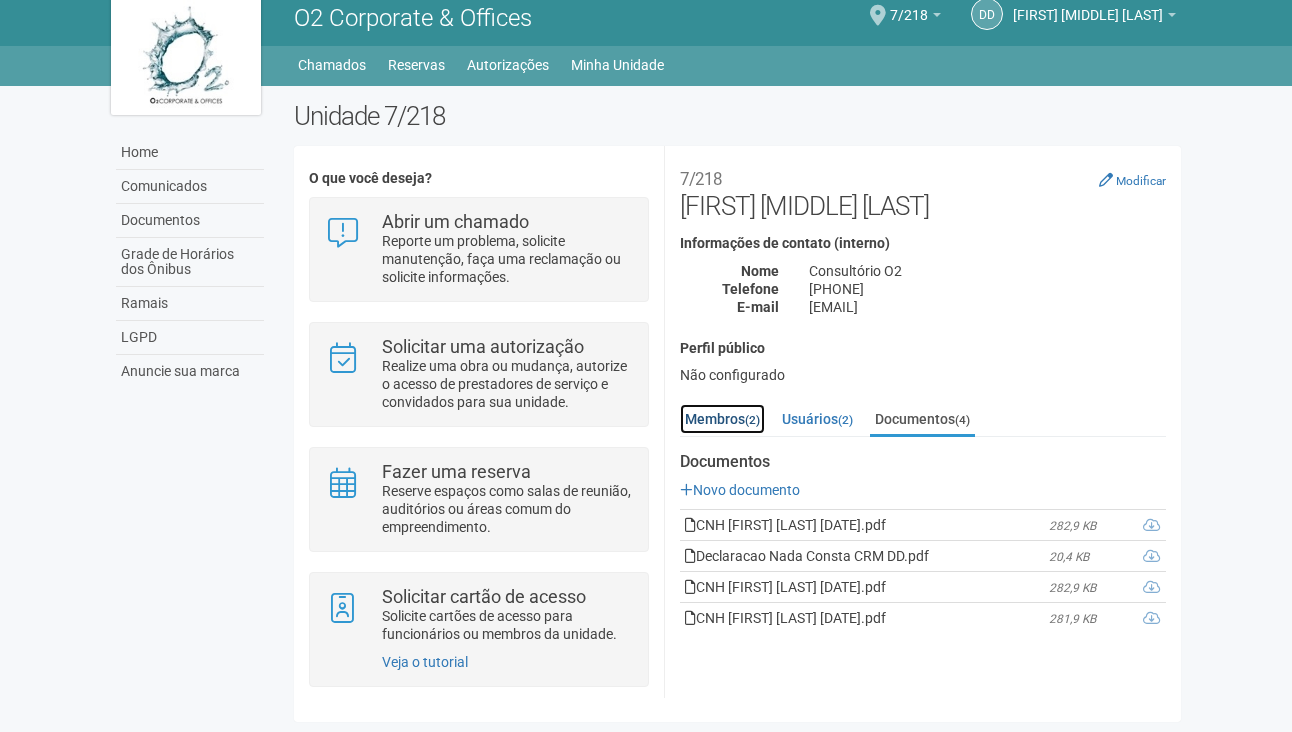 click on "Membros
(2)" at bounding box center [722, 419] 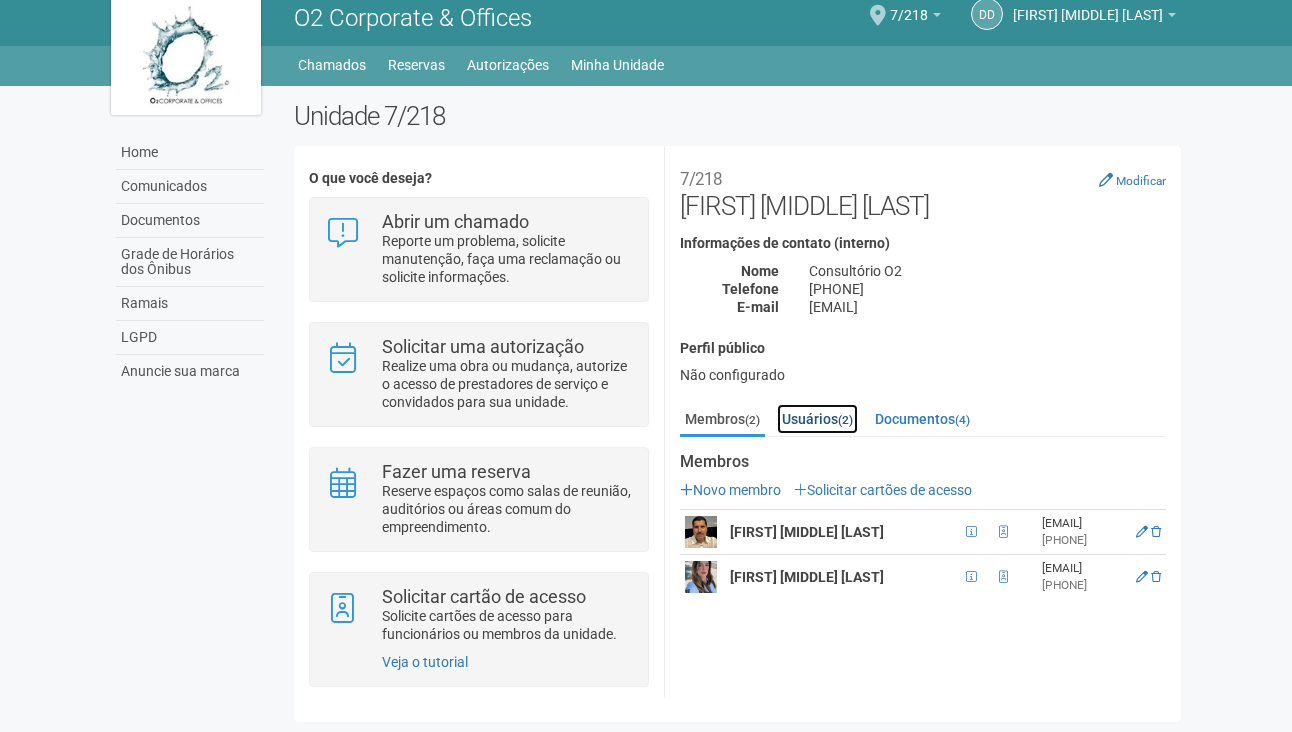 click on "Usuários
(2)" at bounding box center (817, 419) 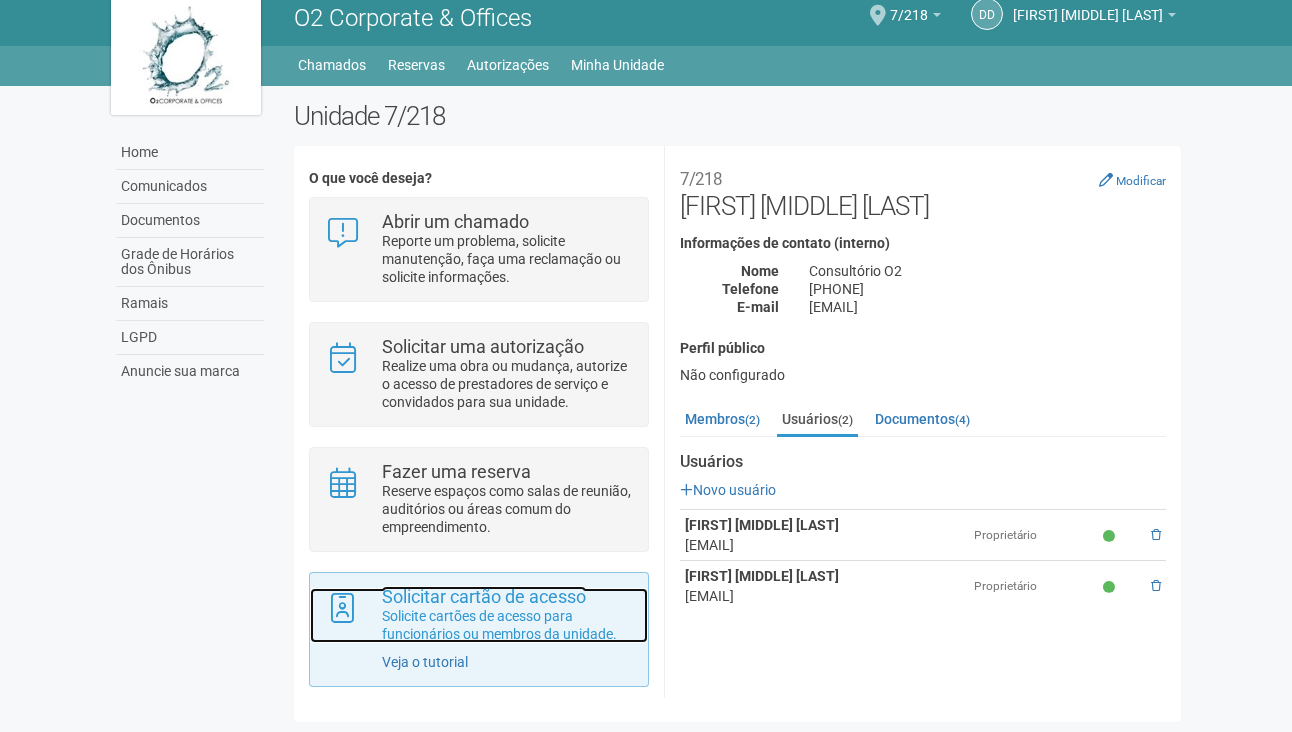 click on "Solicitar cartão de acesso" at bounding box center [484, 596] 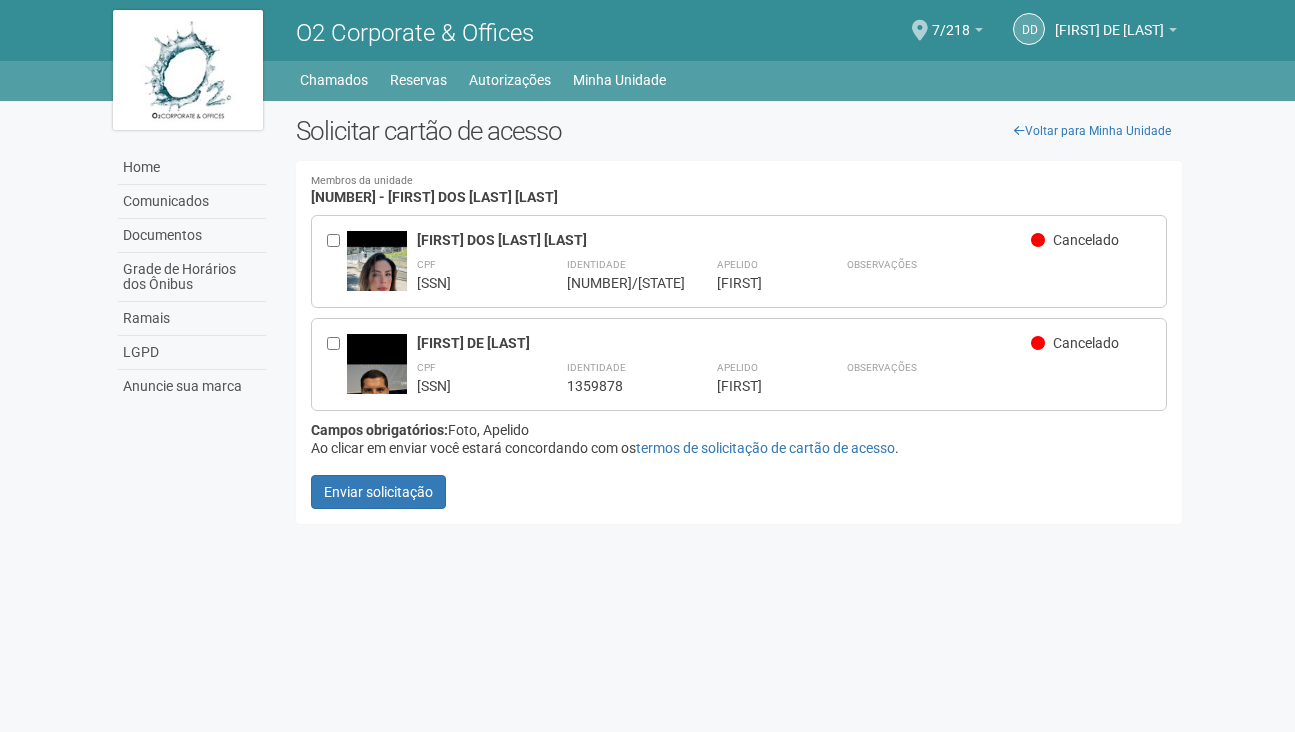 scroll, scrollTop: 0, scrollLeft: 0, axis: both 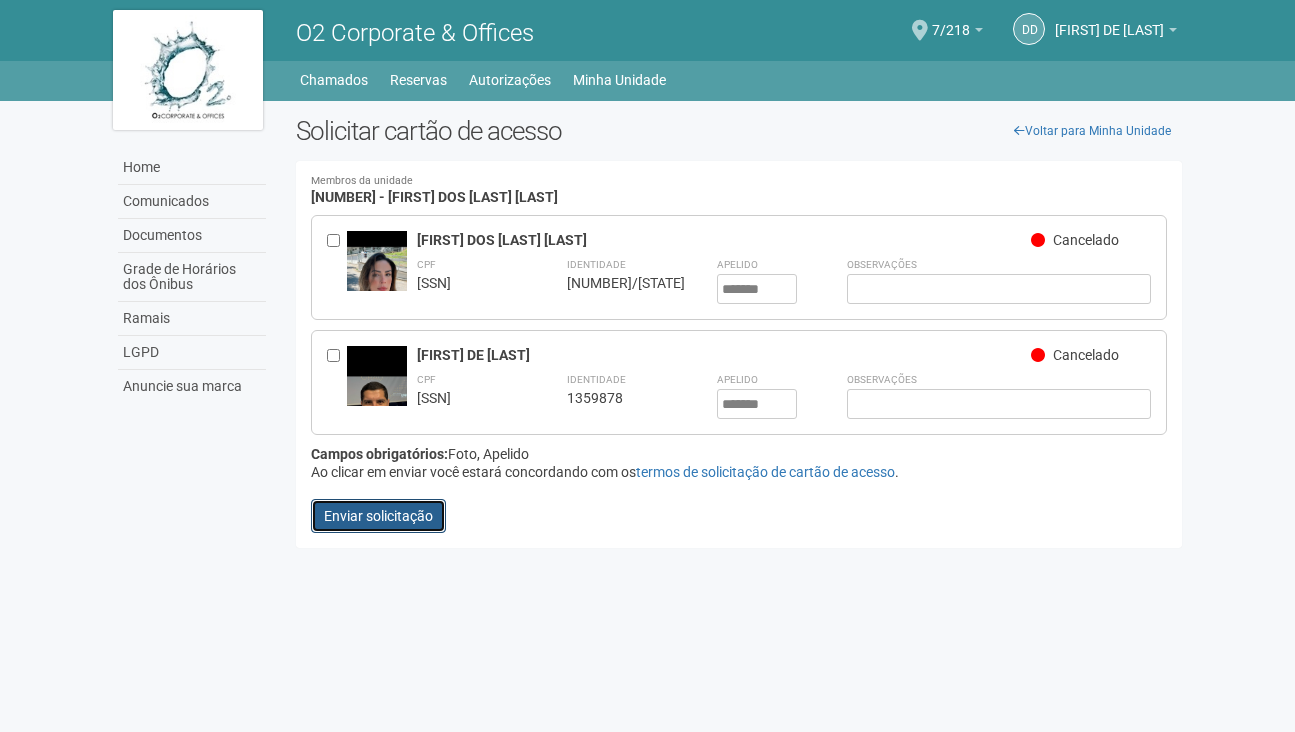 click on "Enviar solicitação" at bounding box center (378, 516) 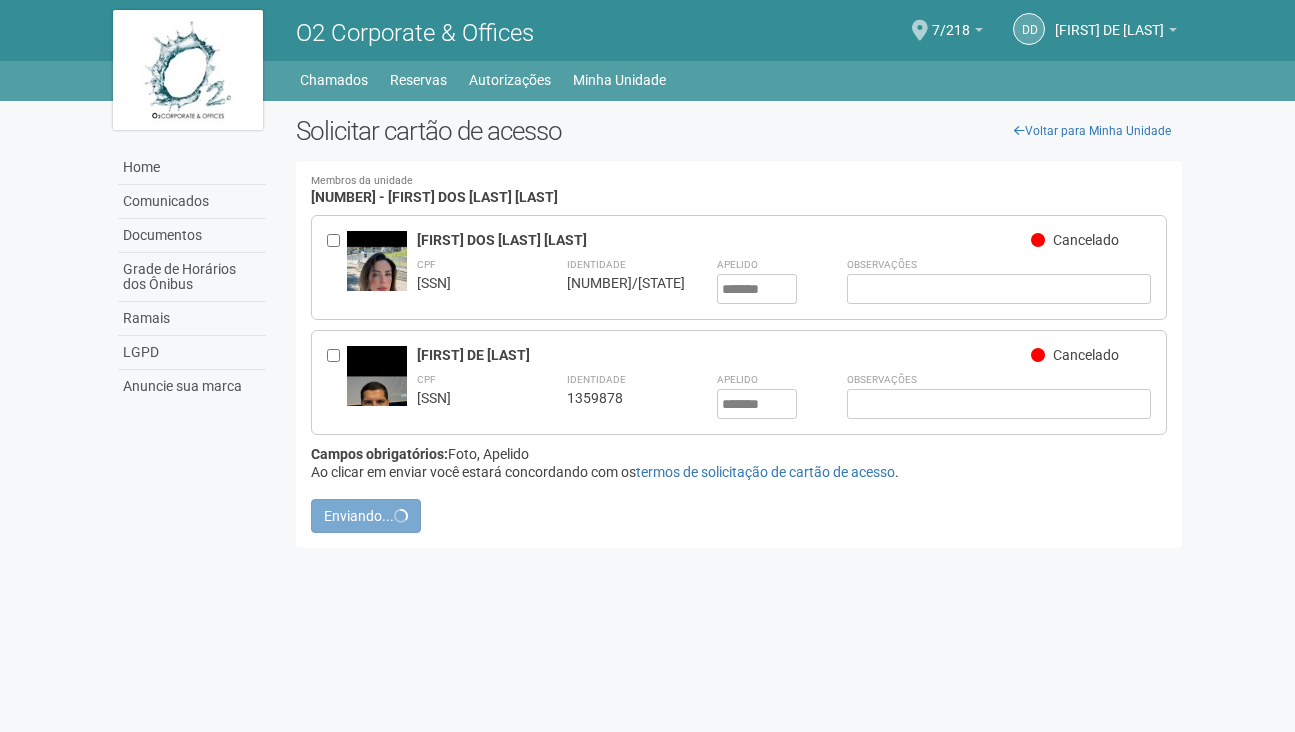 click at bounding box center (337, 382) 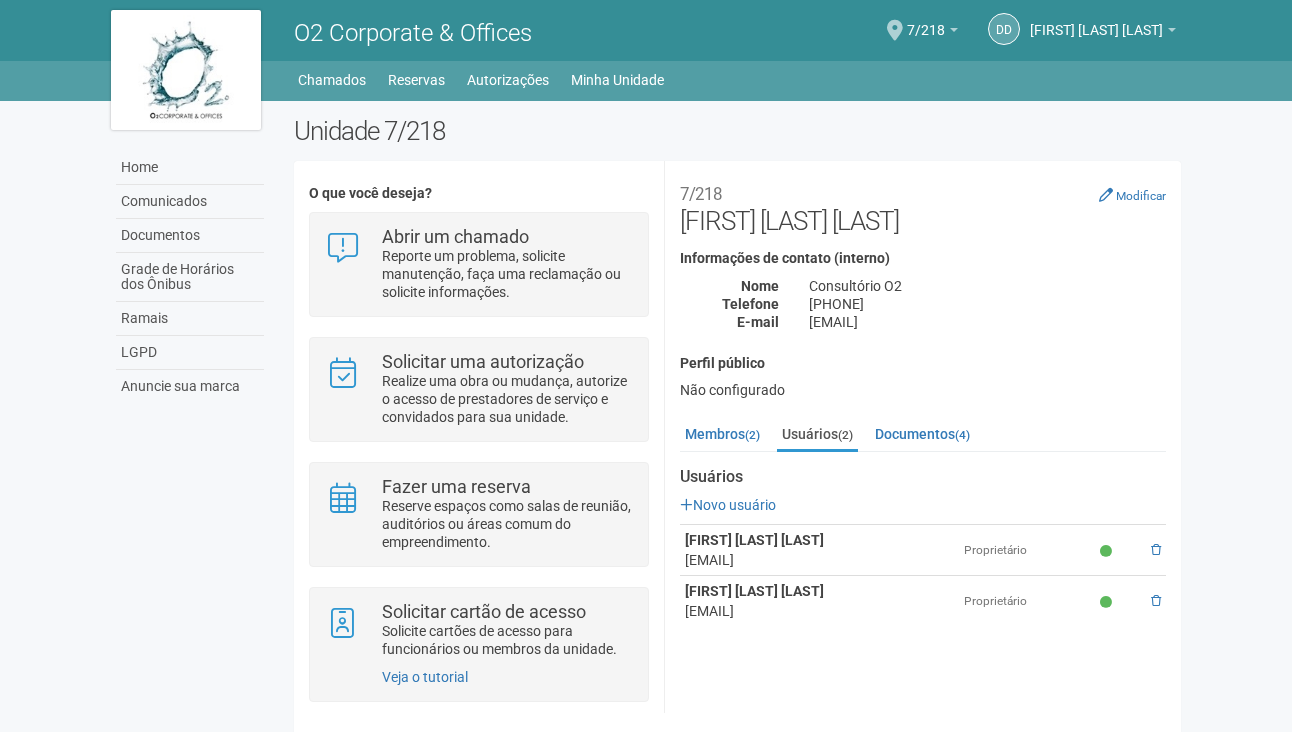 scroll, scrollTop: 17, scrollLeft: 0, axis: vertical 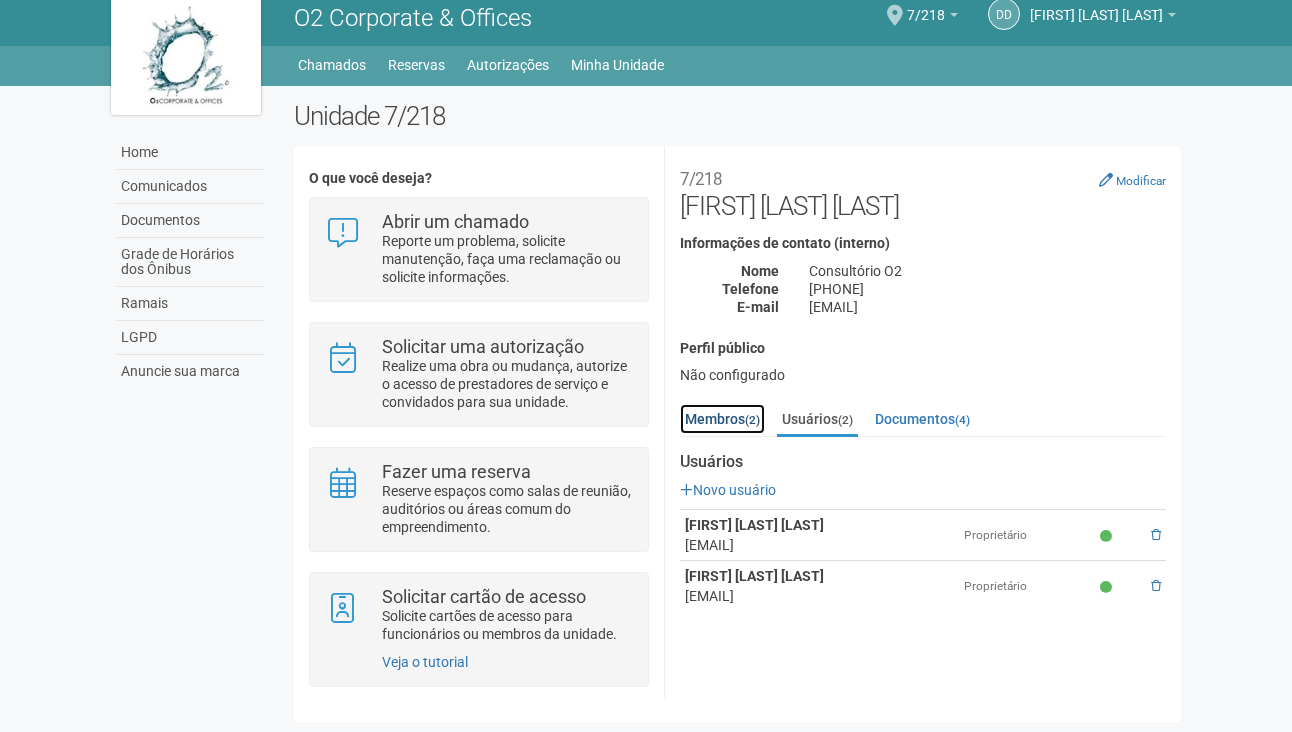 click on "Membros
(2)" at bounding box center (722, 419) 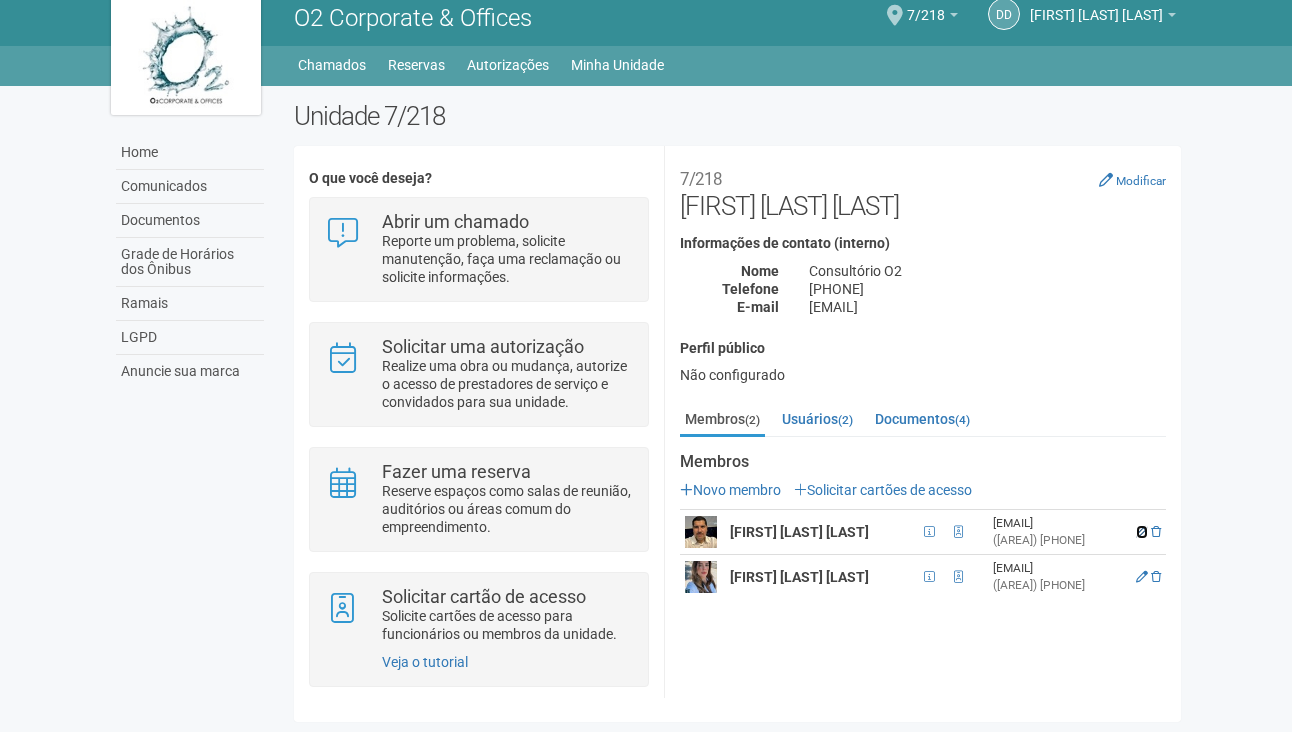 click at bounding box center (1142, 532) 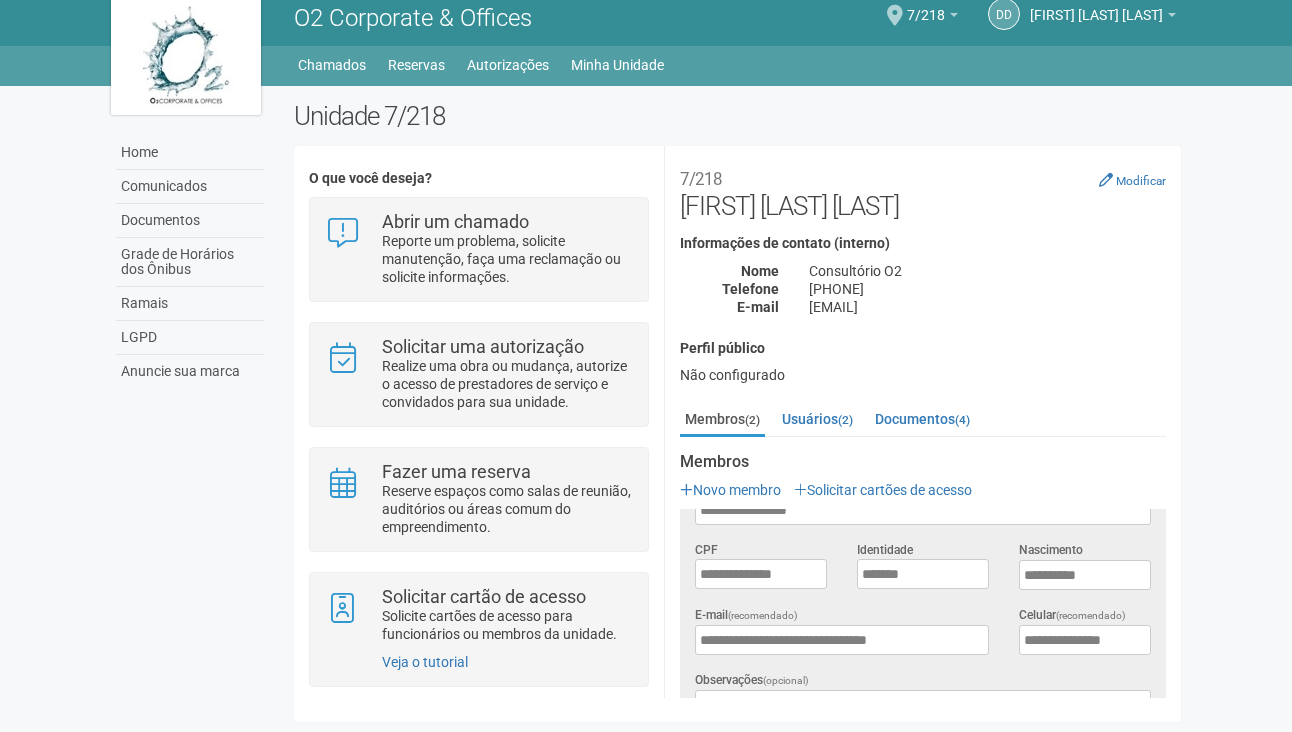 scroll, scrollTop: 0, scrollLeft: 0, axis: both 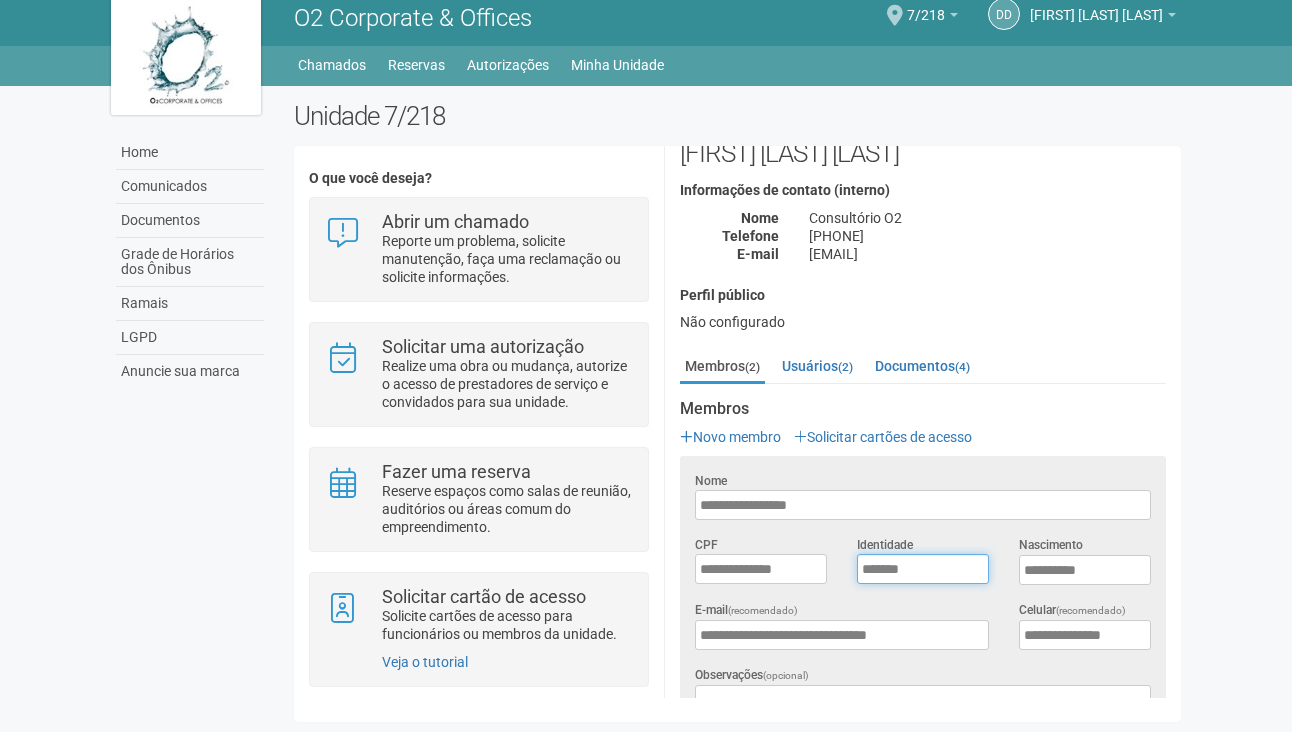 click on "*******" at bounding box center [923, 569] 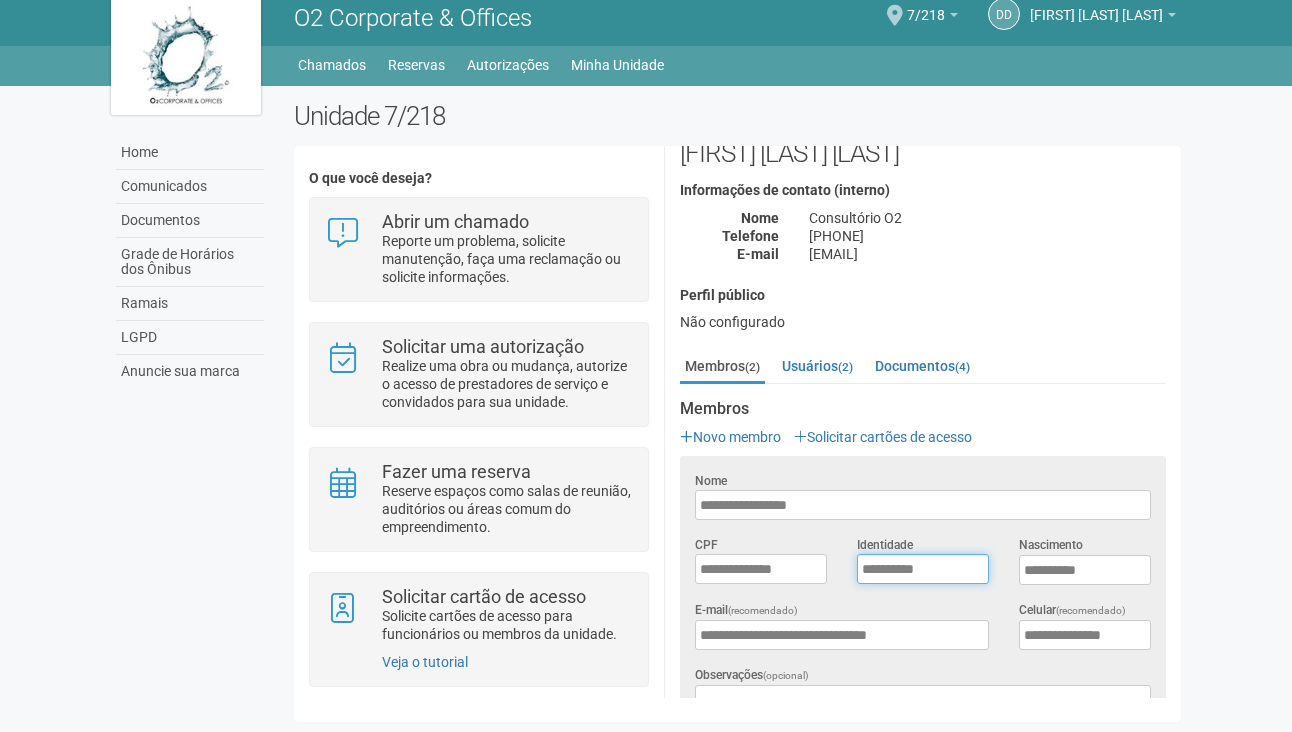 click on "**********" at bounding box center [923, 569] 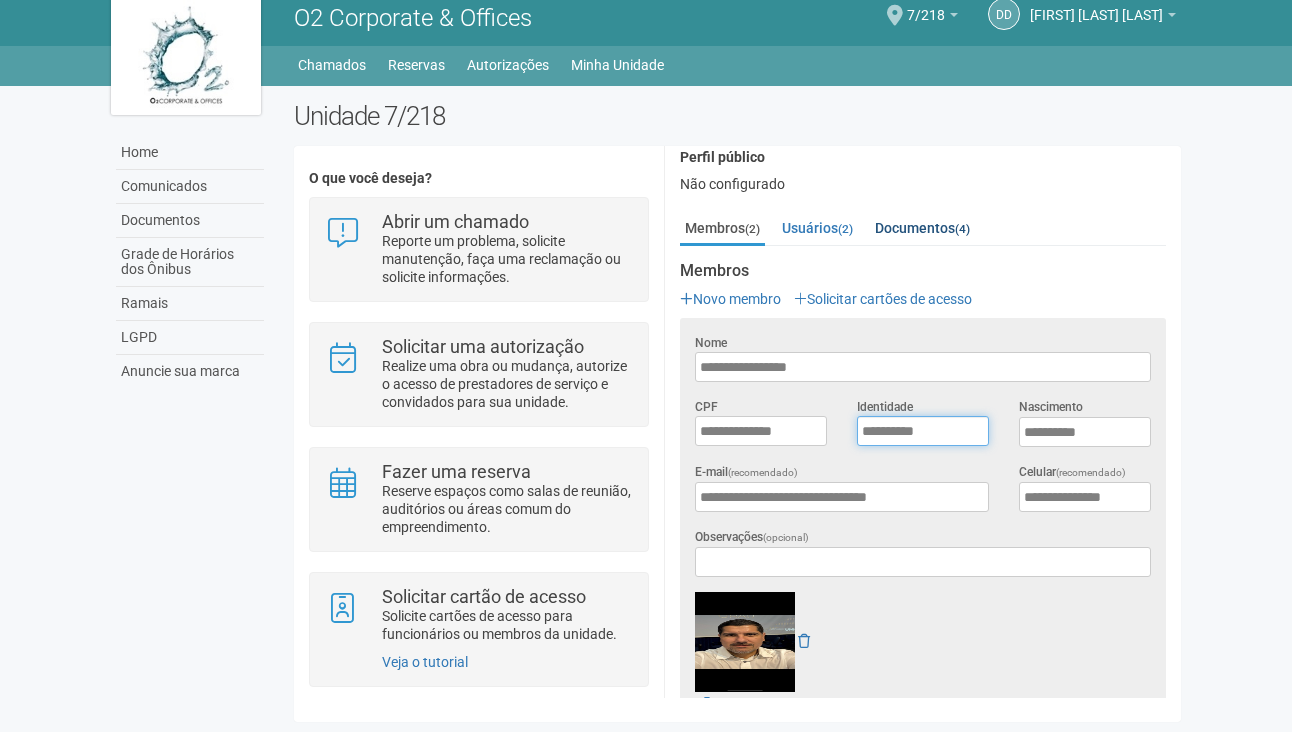 scroll, scrollTop: 405, scrollLeft: 0, axis: vertical 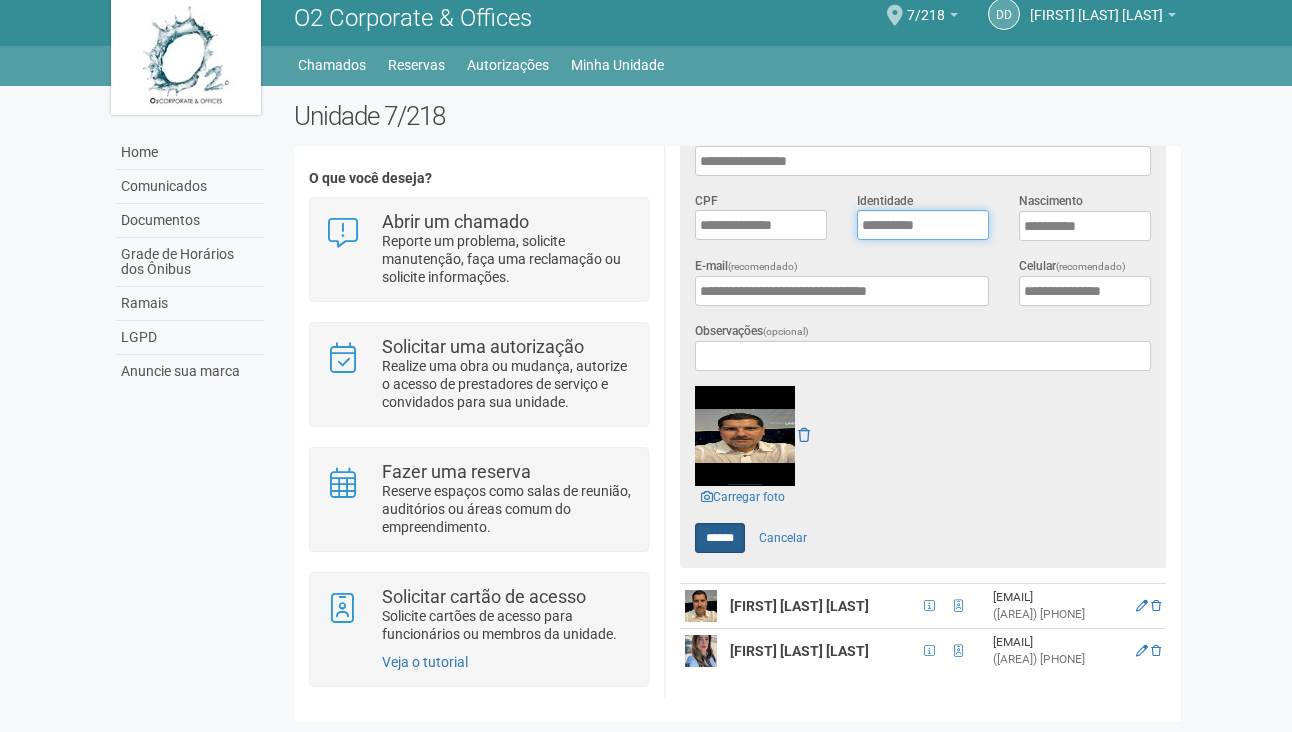type on "**********" 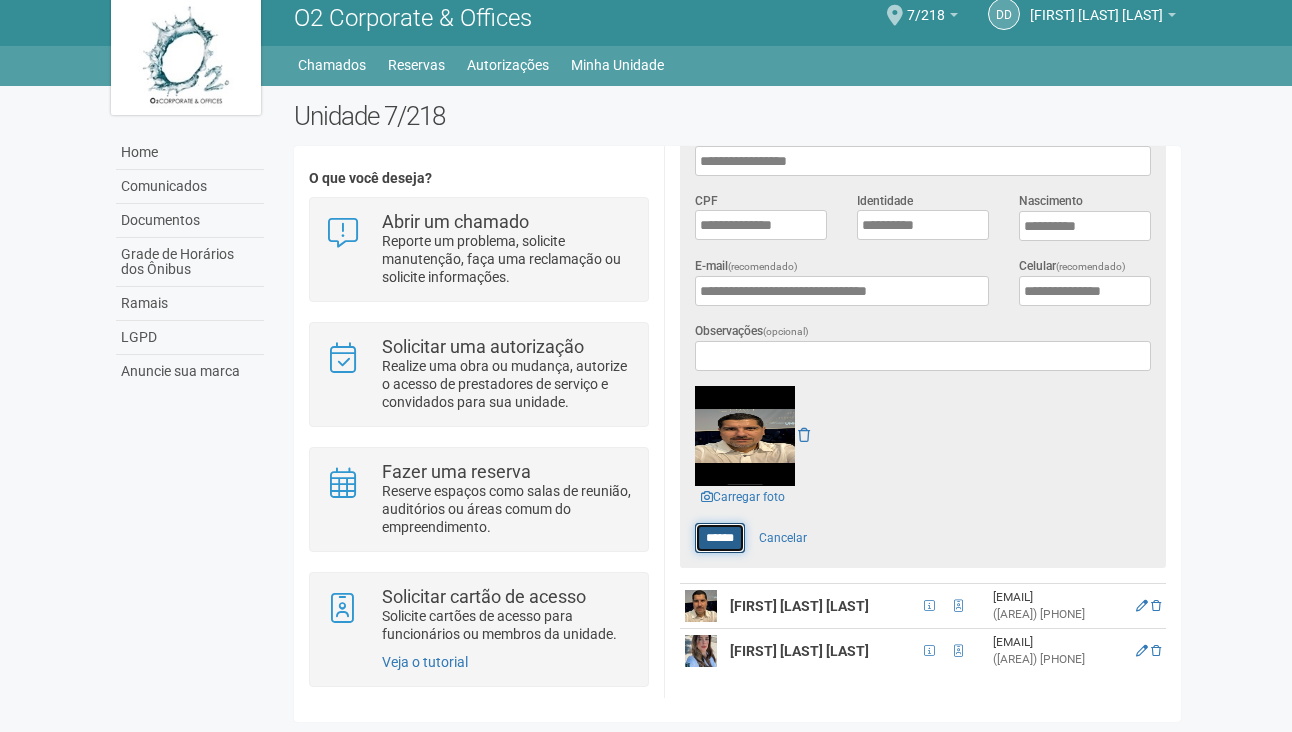 click on "******" at bounding box center [720, 538] 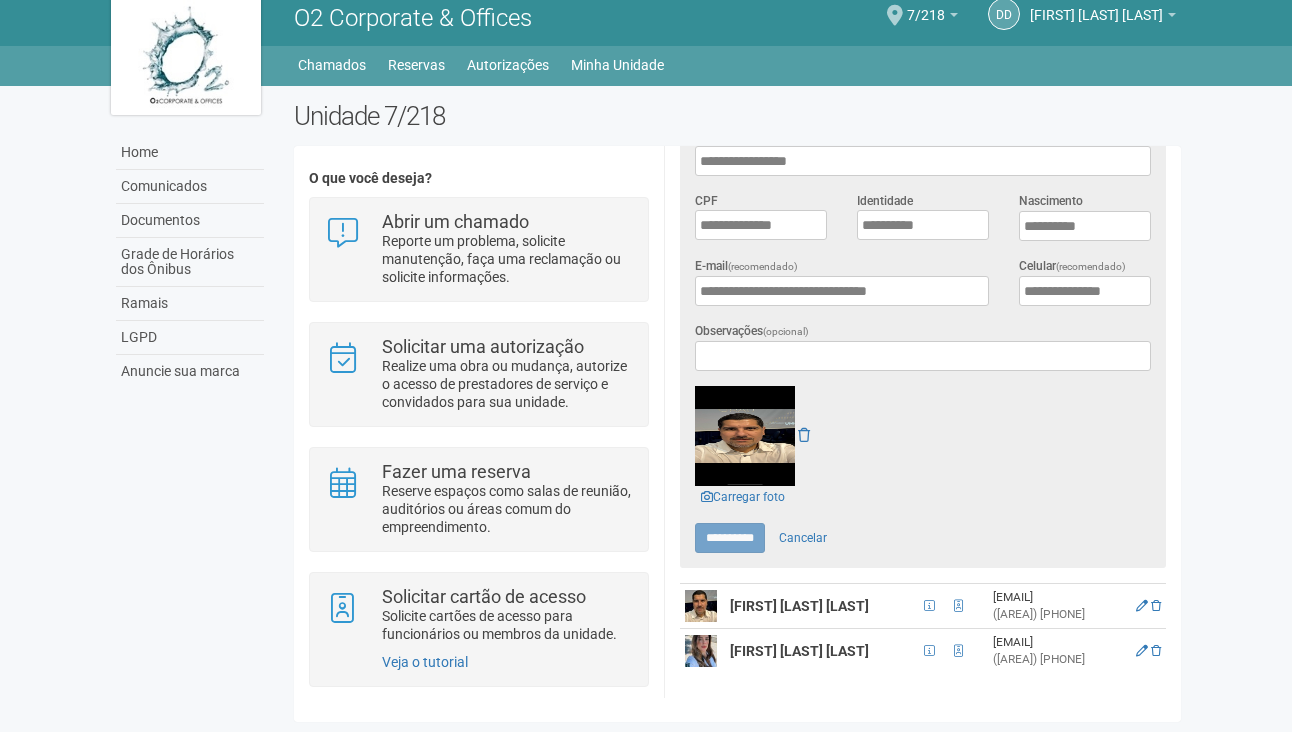 type on "******" 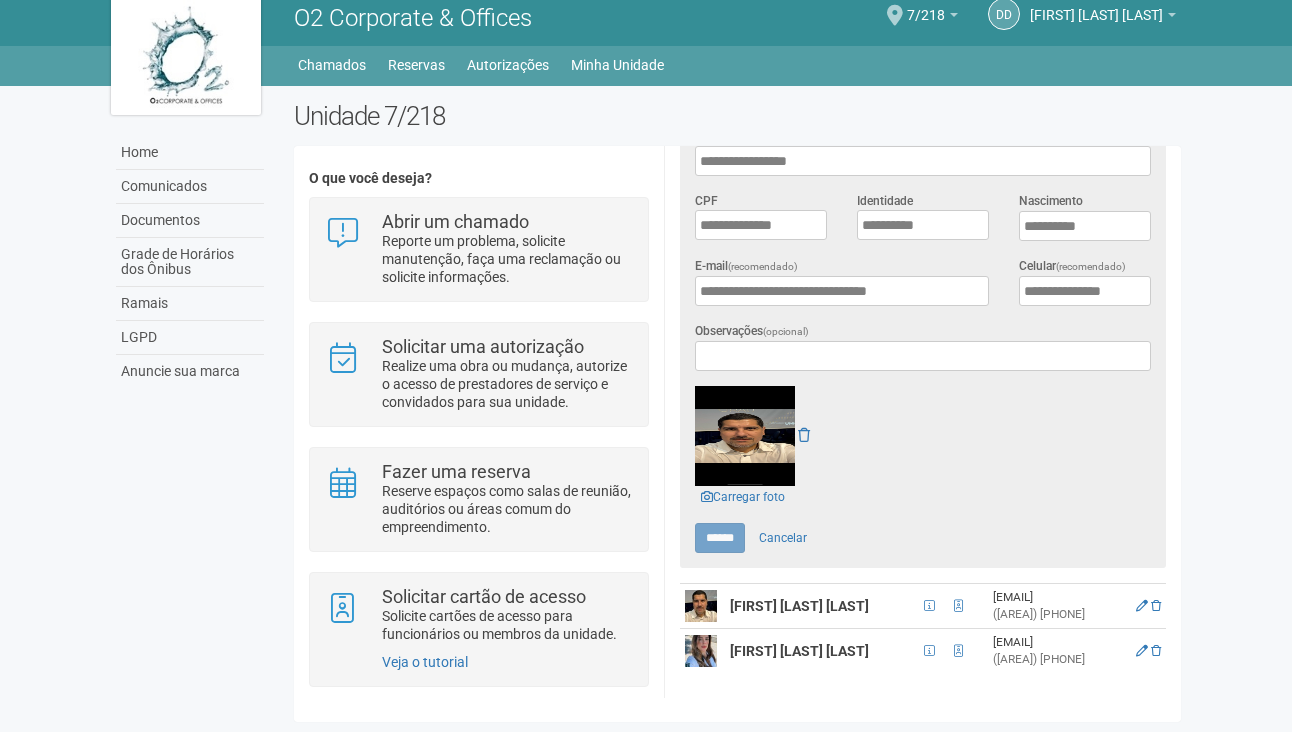 scroll, scrollTop: 0, scrollLeft: 0, axis: both 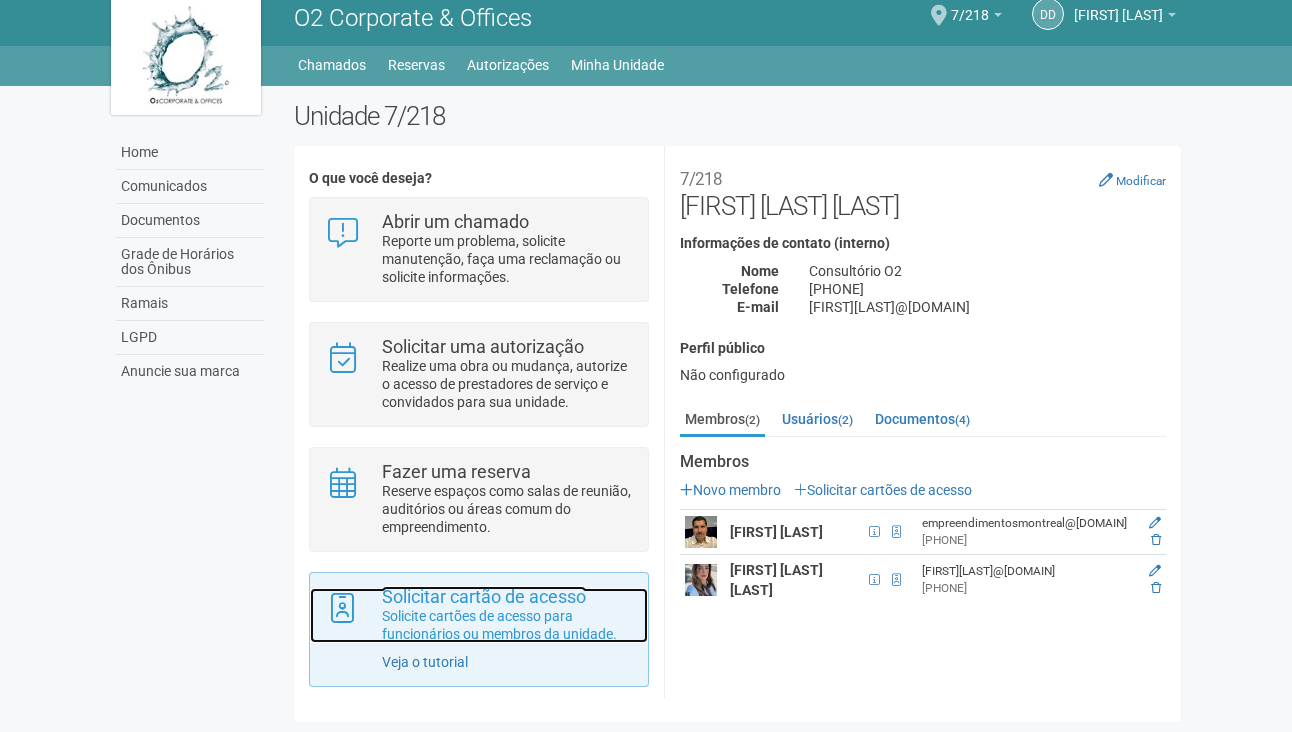 click on "Solicitar cartão de acesso" at bounding box center [484, 596] 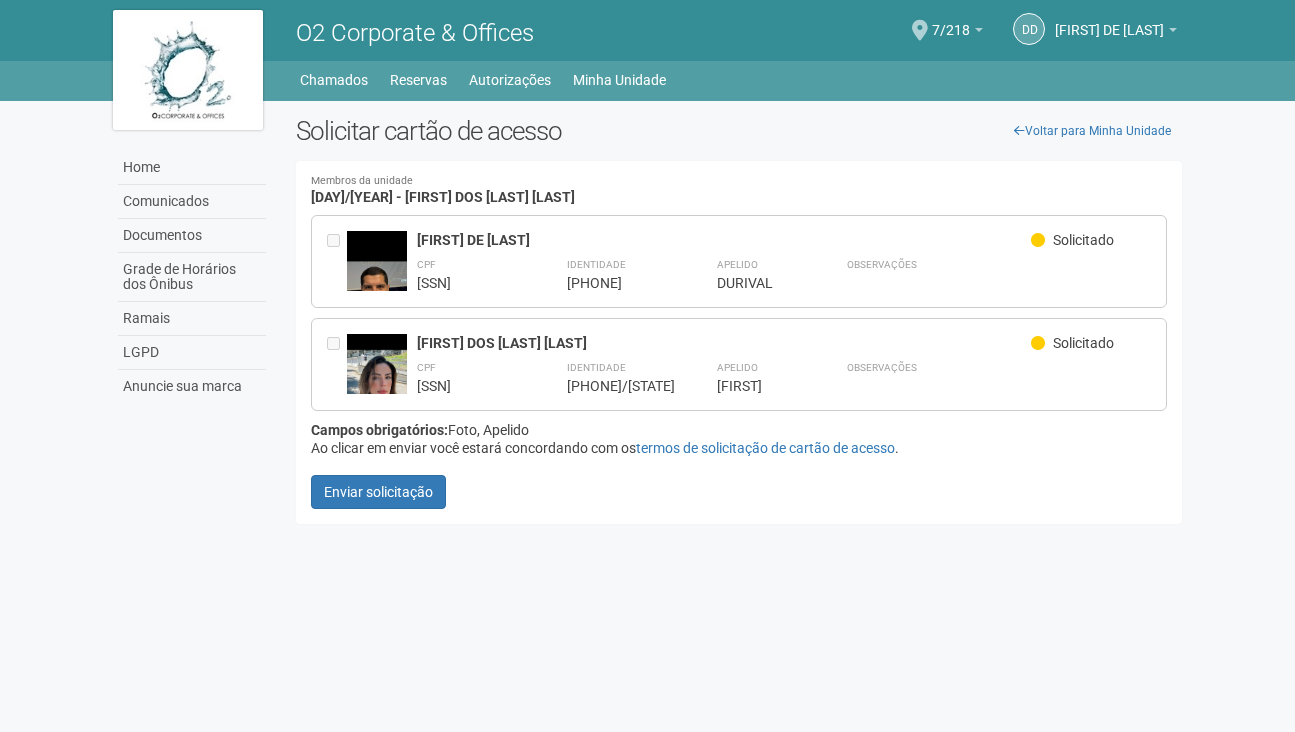 scroll, scrollTop: 0, scrollLeft: 0, axis: both 